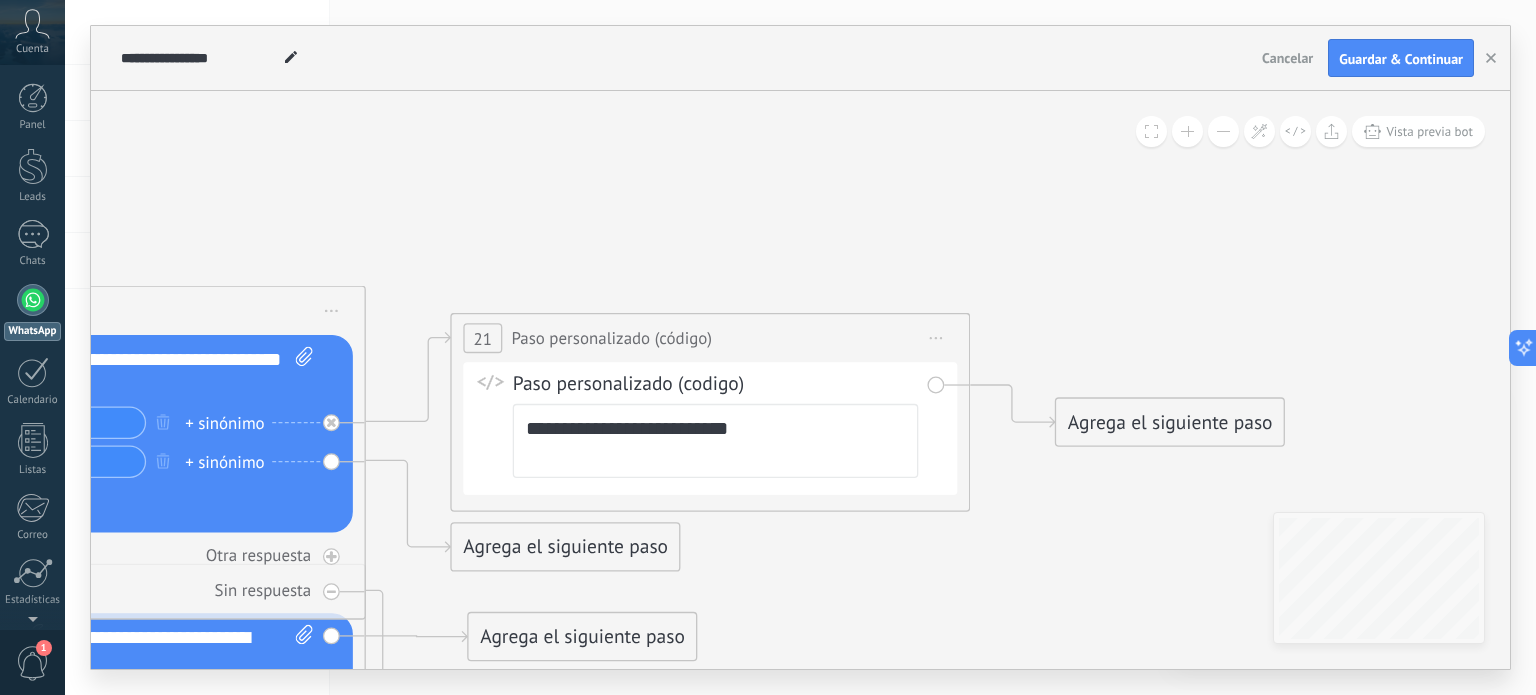 scroll, scrollTop: 0, scrollLeft: 0, axis: both 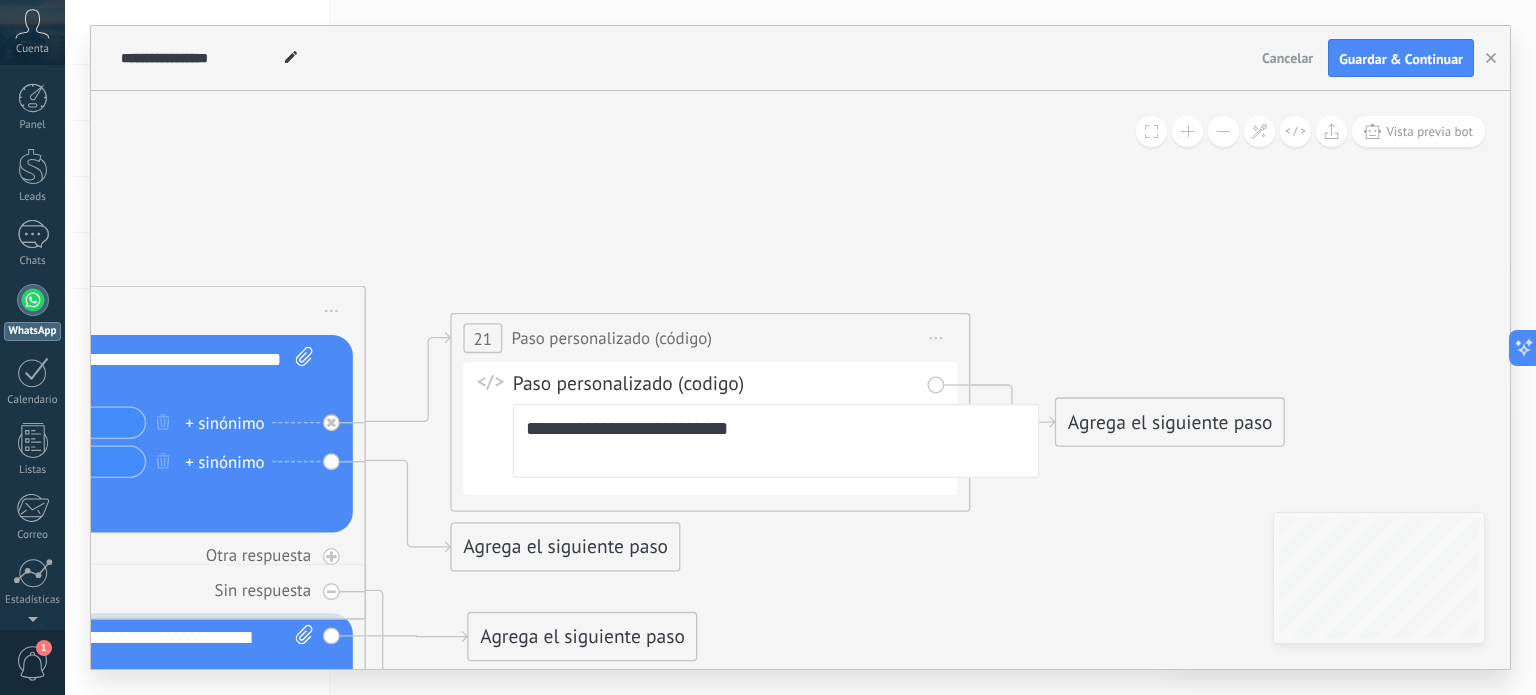 click on "Paso personalizado (codigo)" at bounding box center [731, 385] 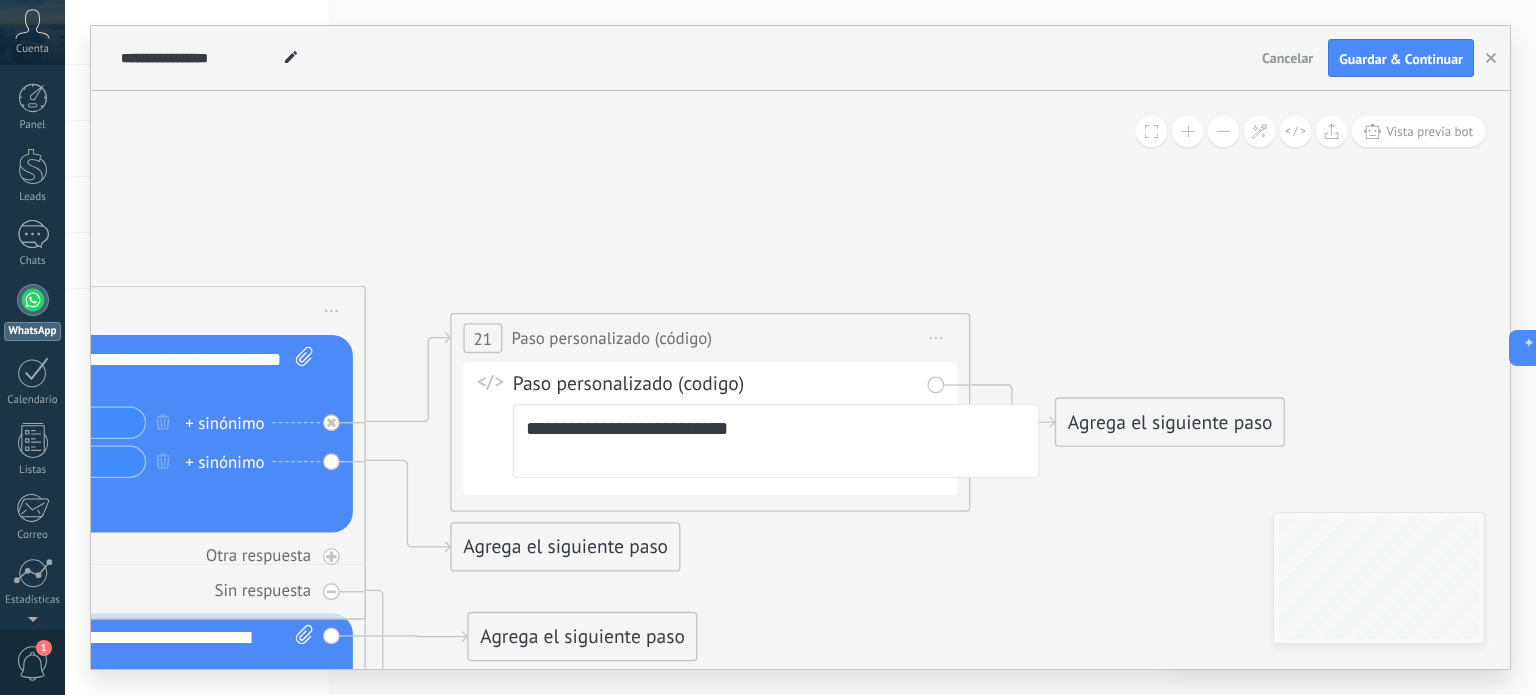 click 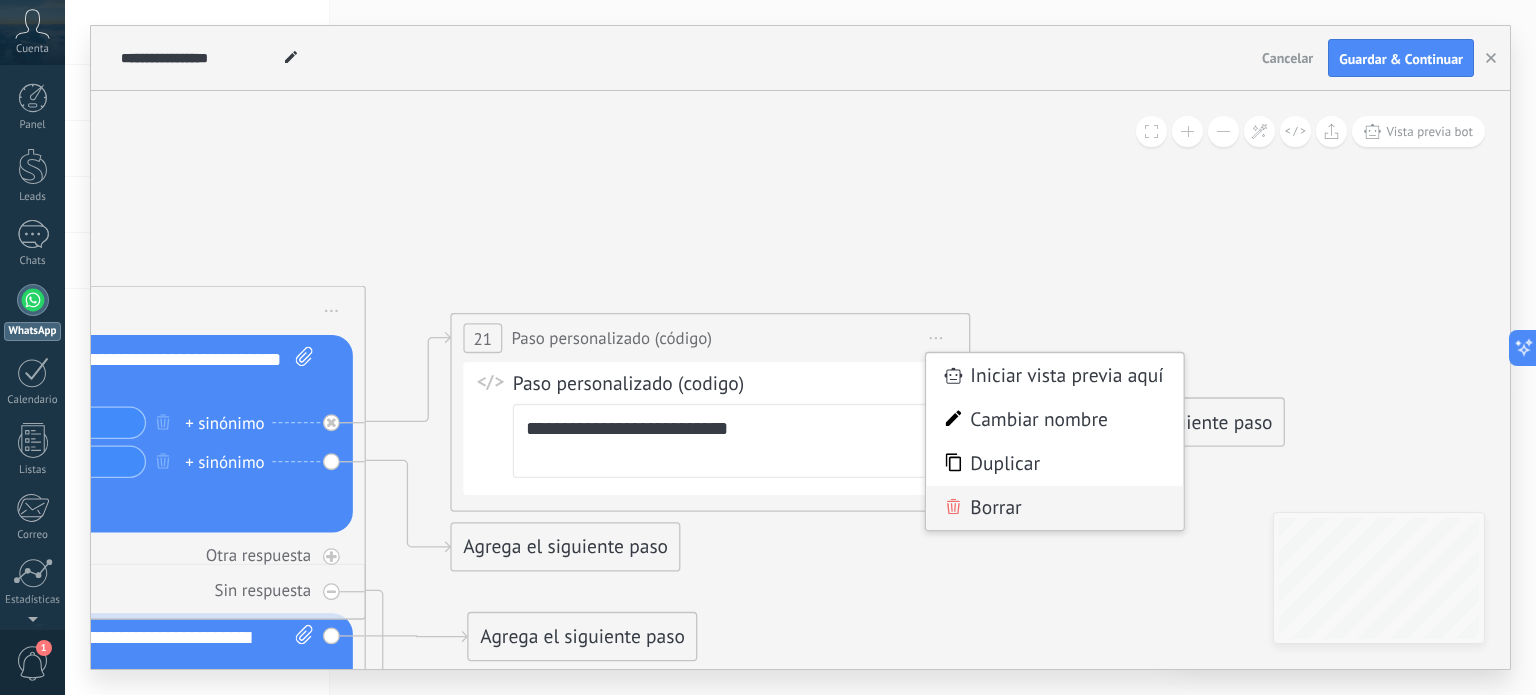 click on "Borrar" at bounding box center [1054, 508] 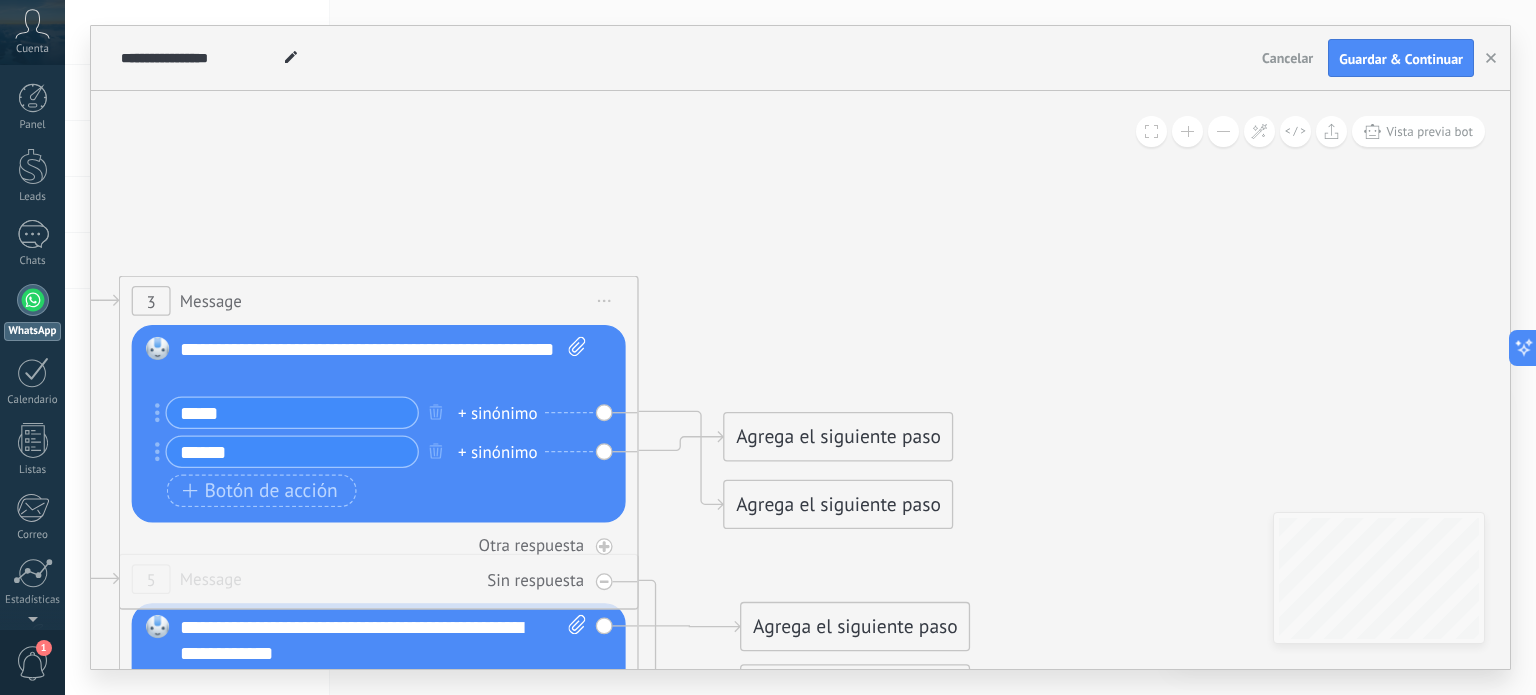 click on "+ sinónimo" at bounding box center [498, 413] 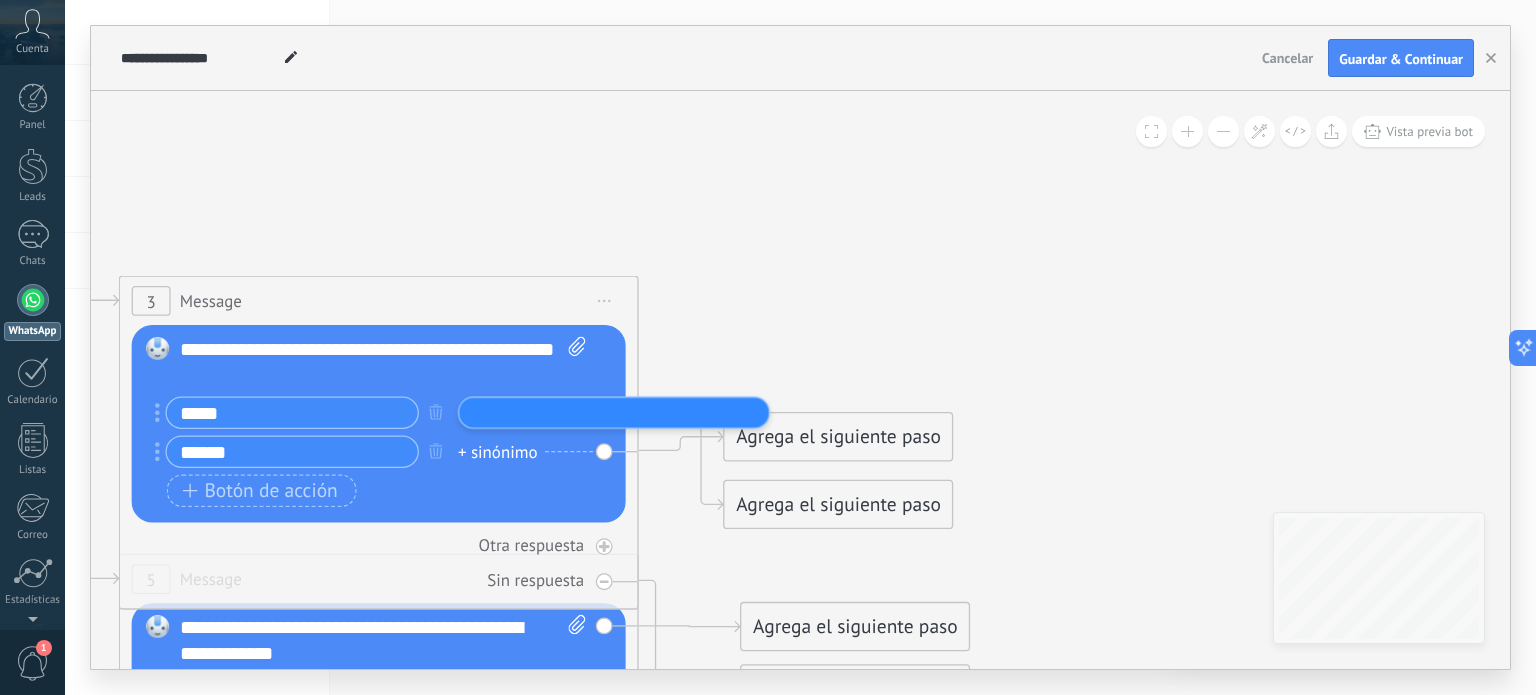 click 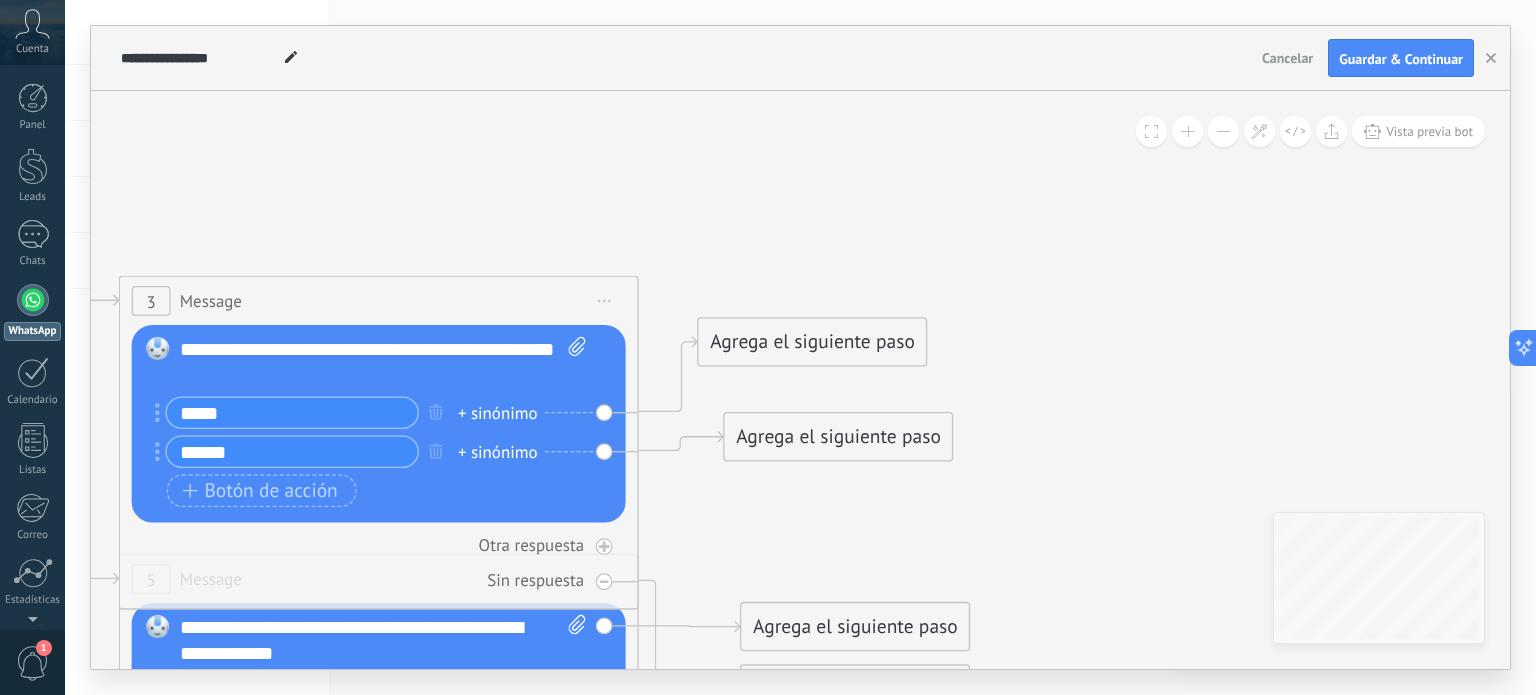 drag, startPoint x: 820, startPoint y: 495, endPoint x: 788, endPoint y: 319, distance: 178.88544 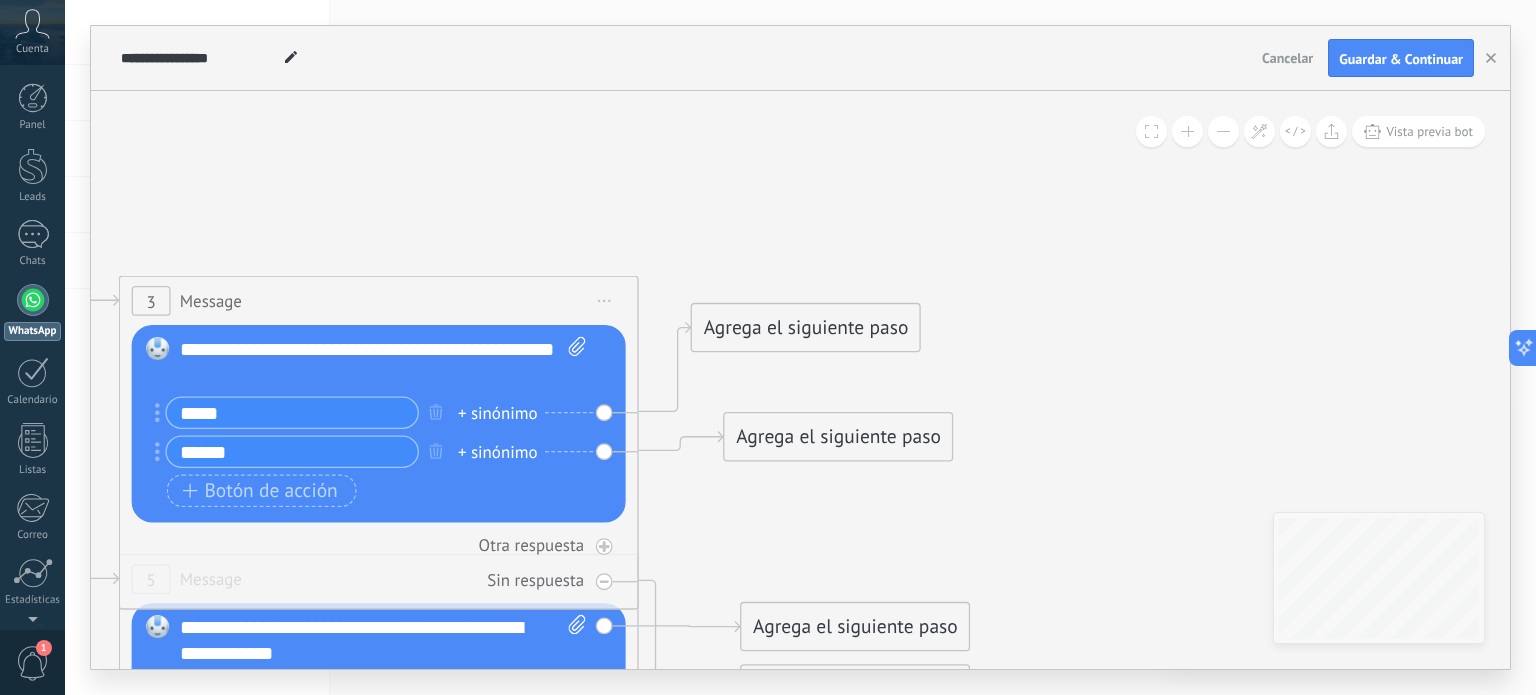 click on "Agrega el siguiente paso" at bounding box center (806, 328) 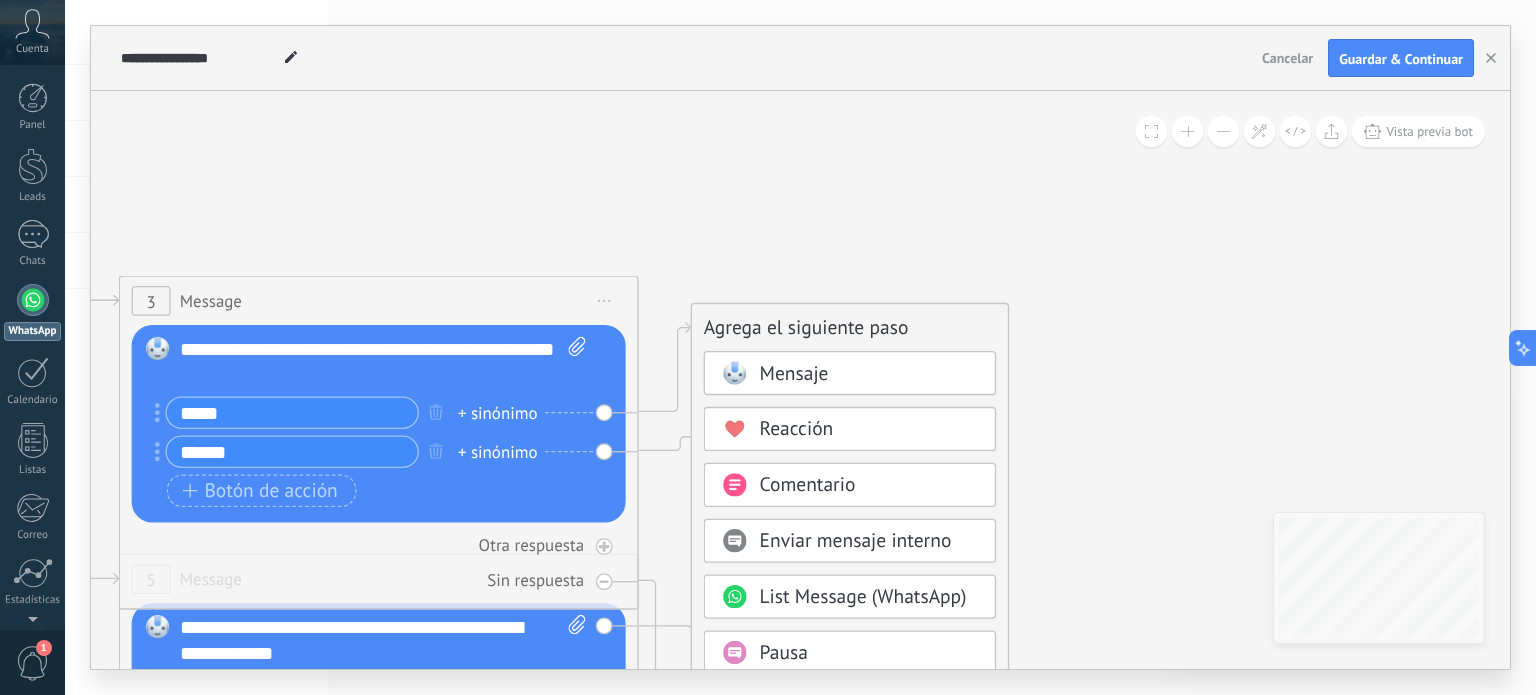 click on "Mensaje" at bounding box center [794, 374] 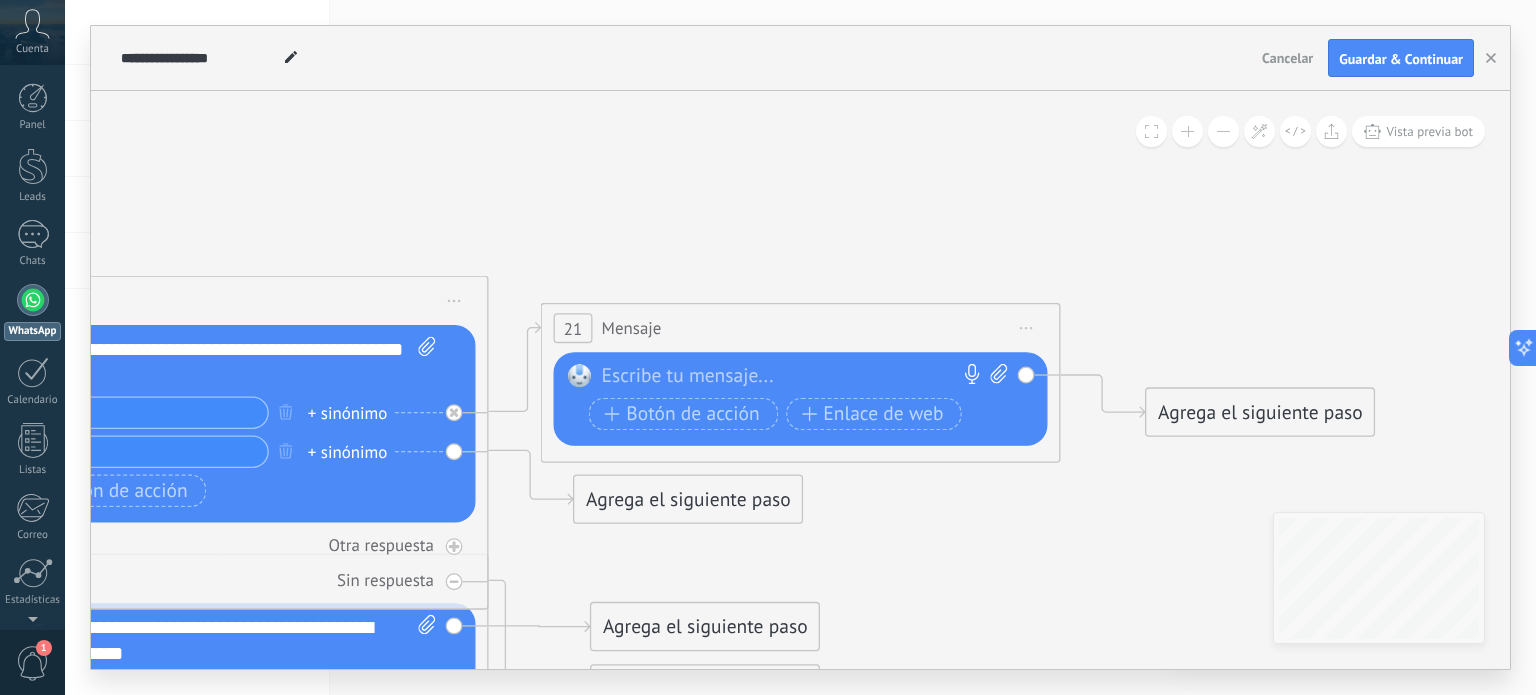 click at bounding box center (795, 377) 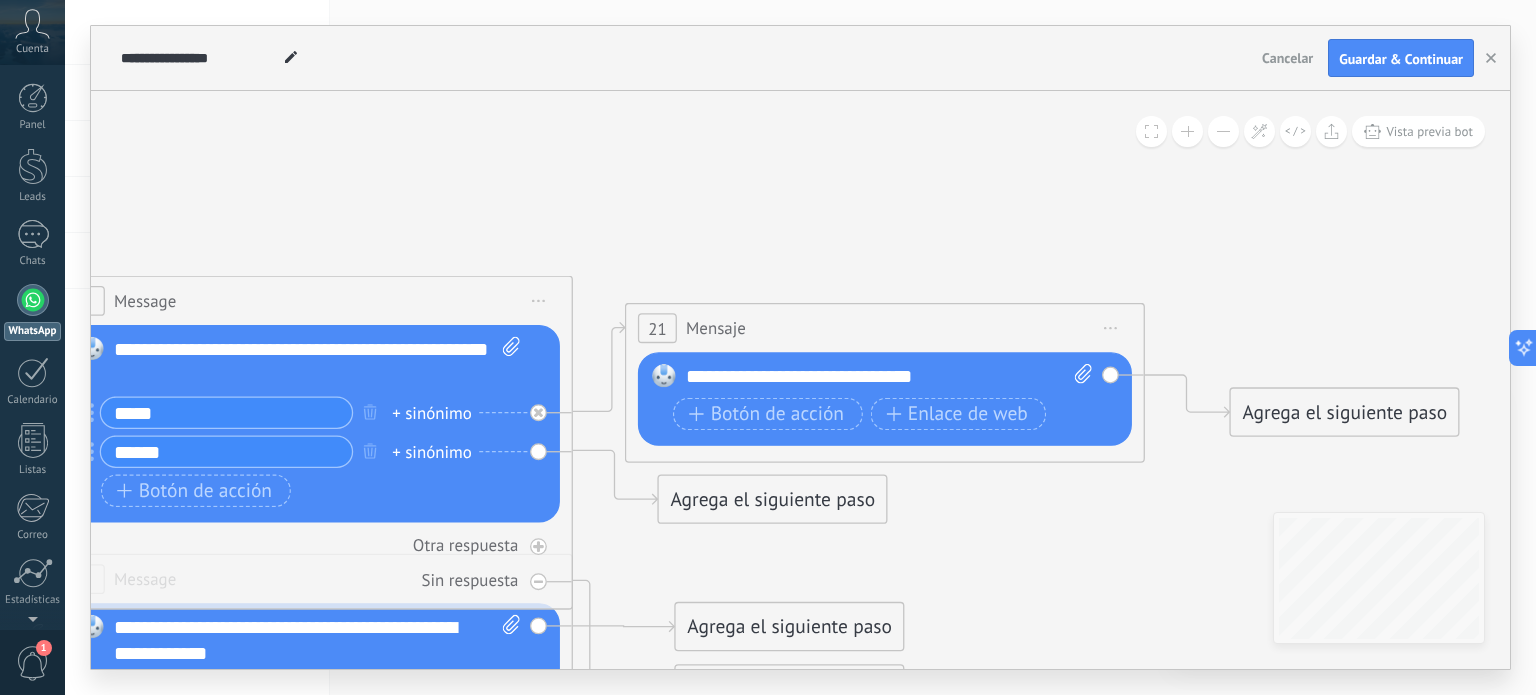 click on "Agrega el siguiente paso" at bounding box center [773, 500] 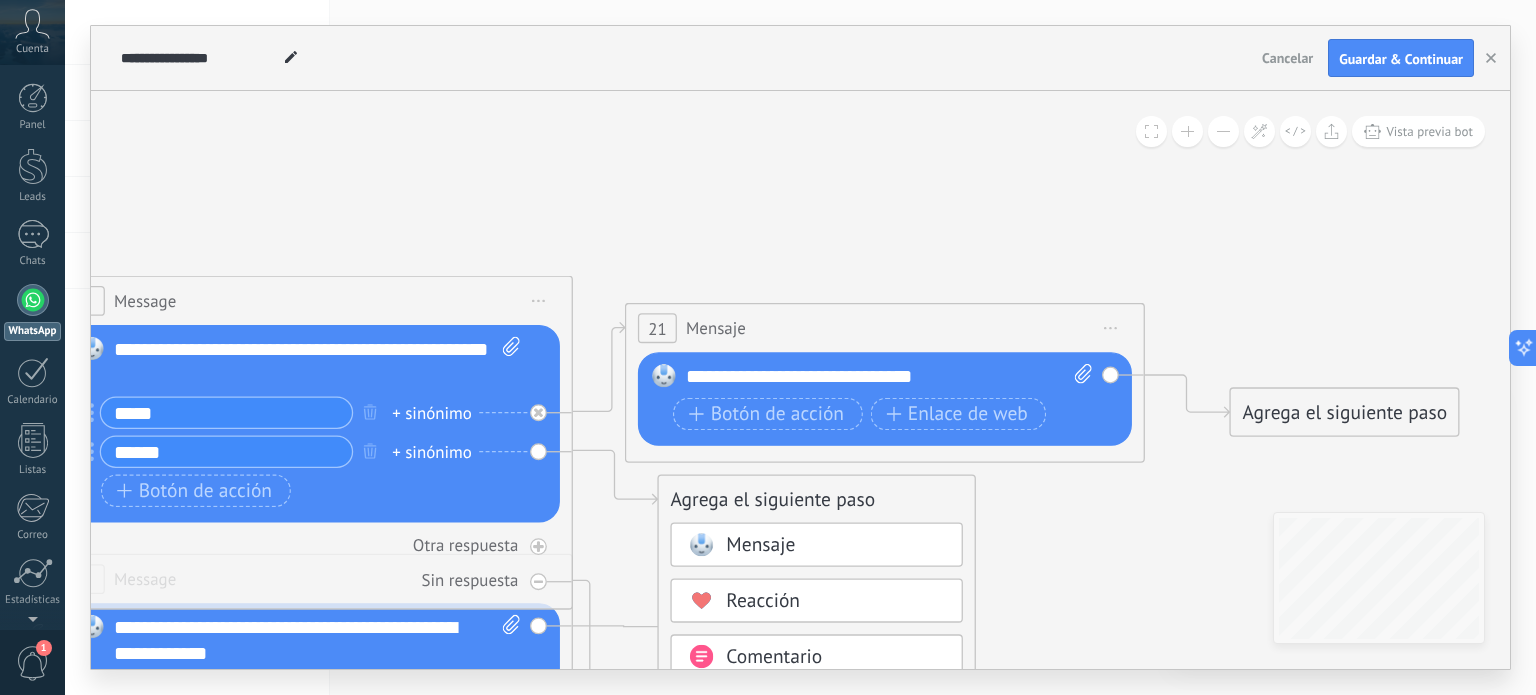 click on "Mensaje" at bounding box center (760, 545) 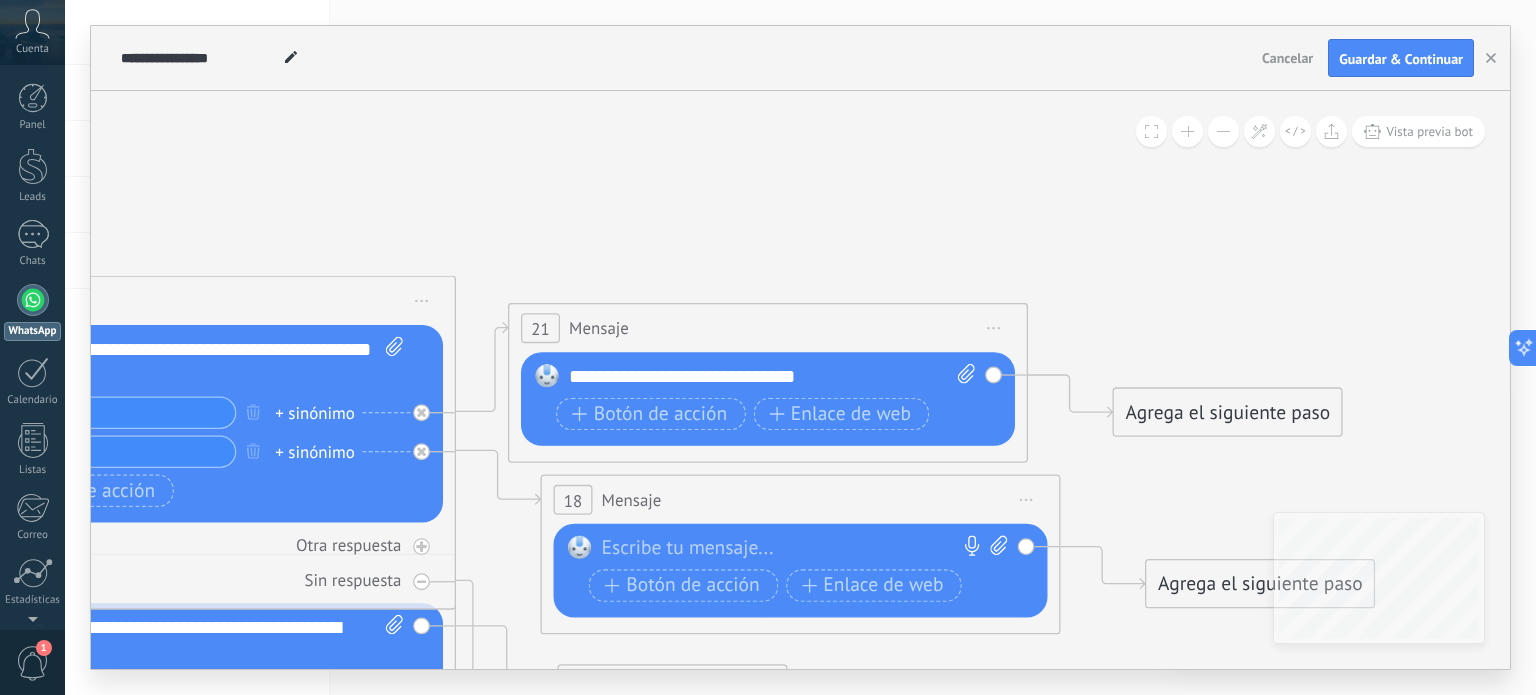 click at bounding box center [795, 549] 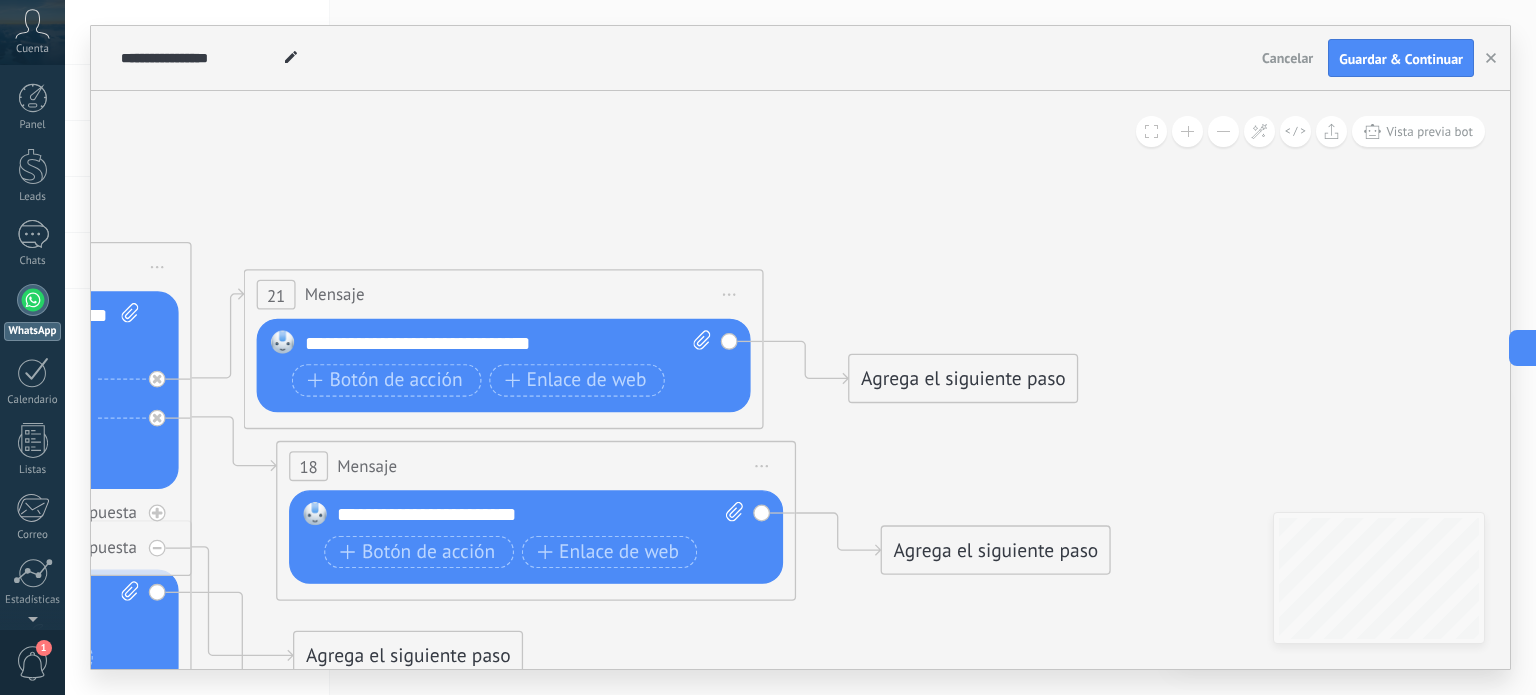 click on "Agrega el siguiente paso" at bounding box center [963, 379] 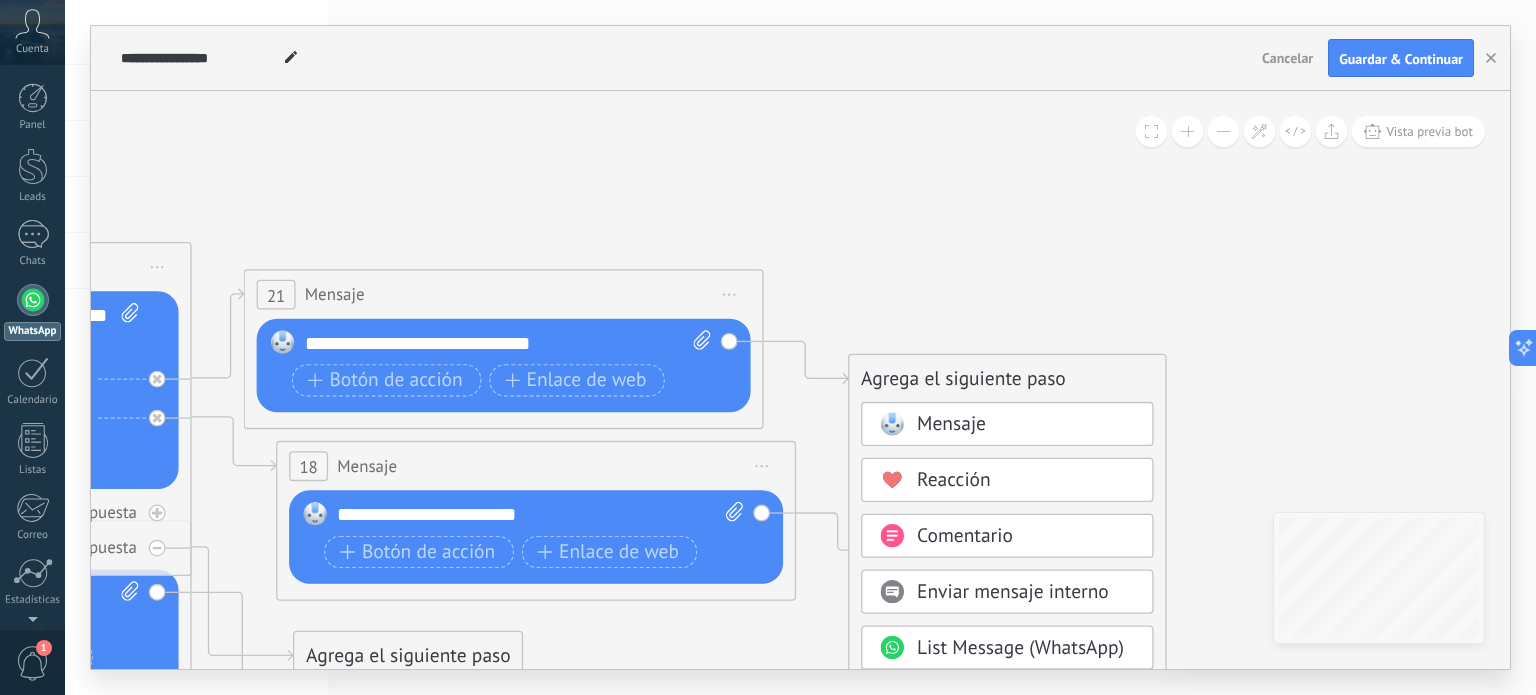 click on "Mensaje" at bounding box center [951, 424] 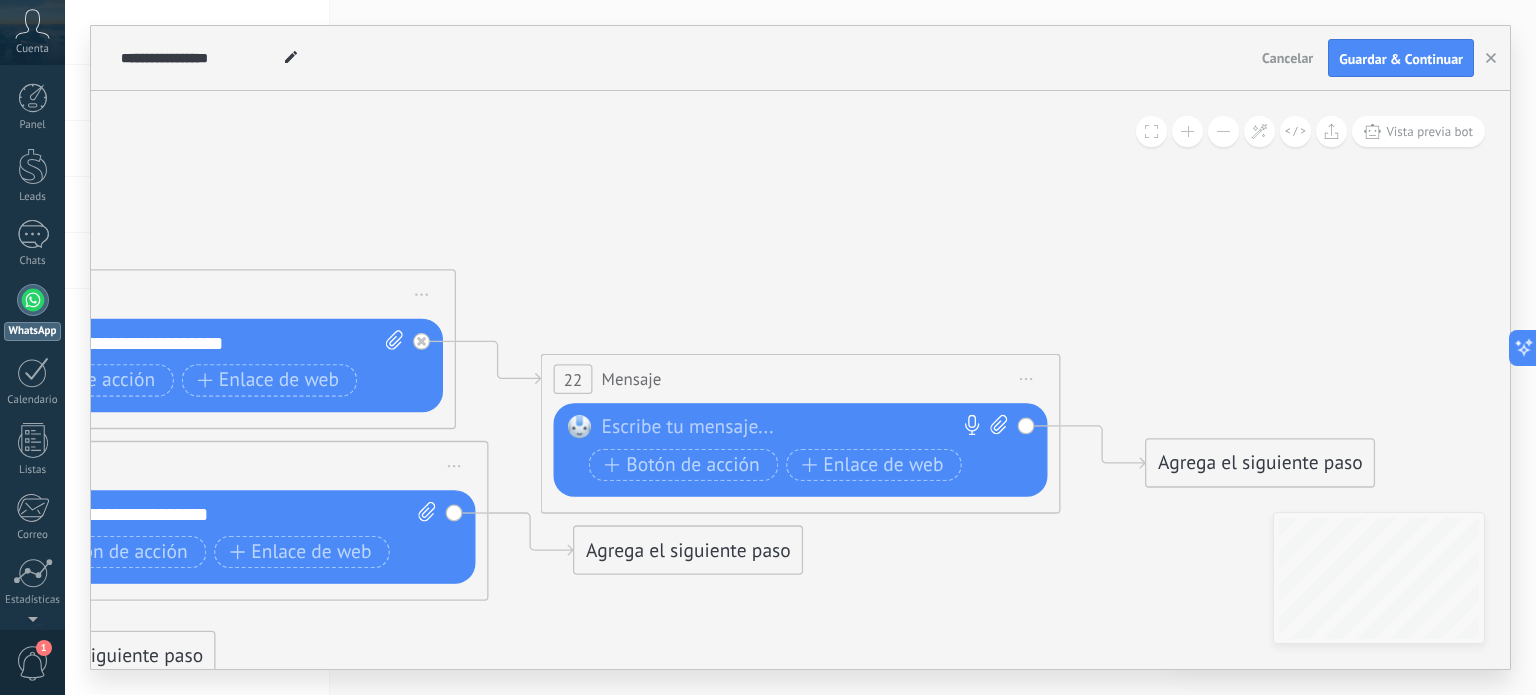 click at bounding box center (795, 428) 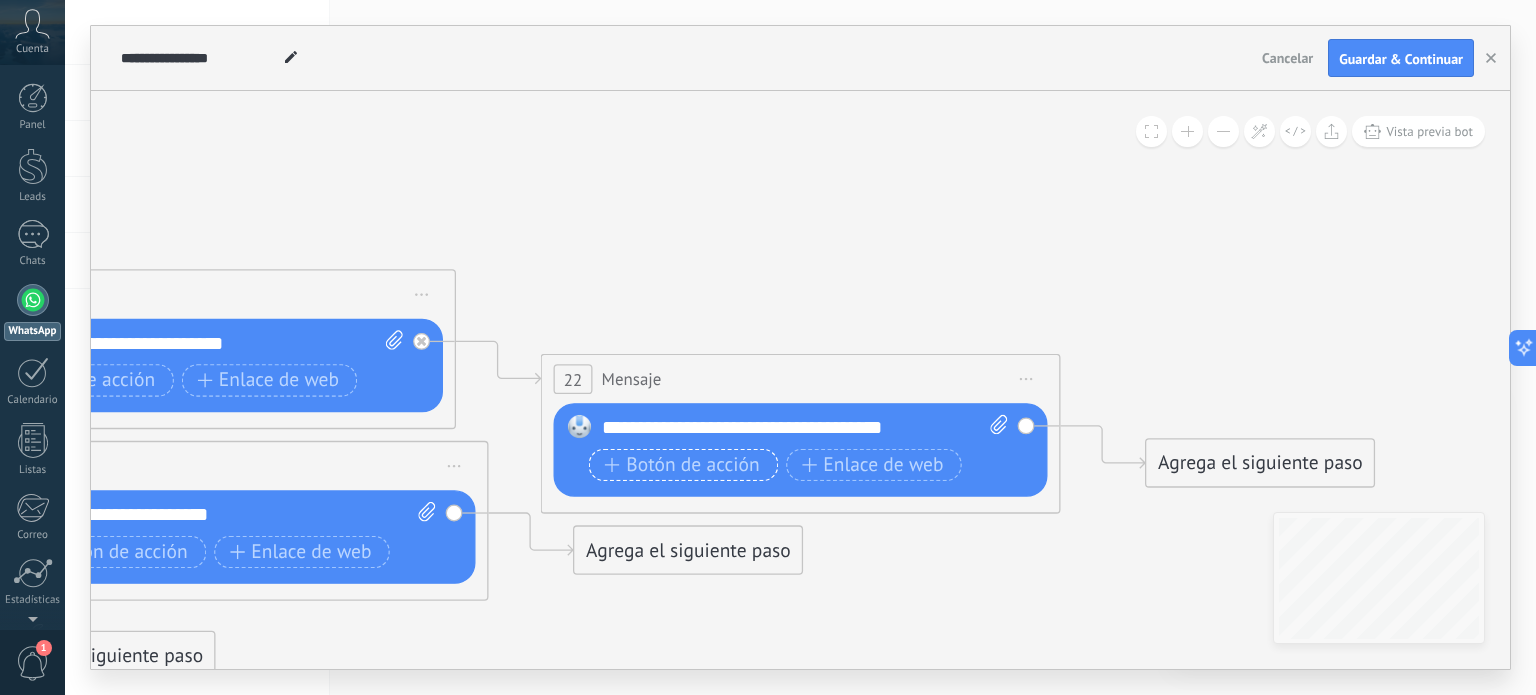 click on "Botón de acción" at bounding box center [681, 465] 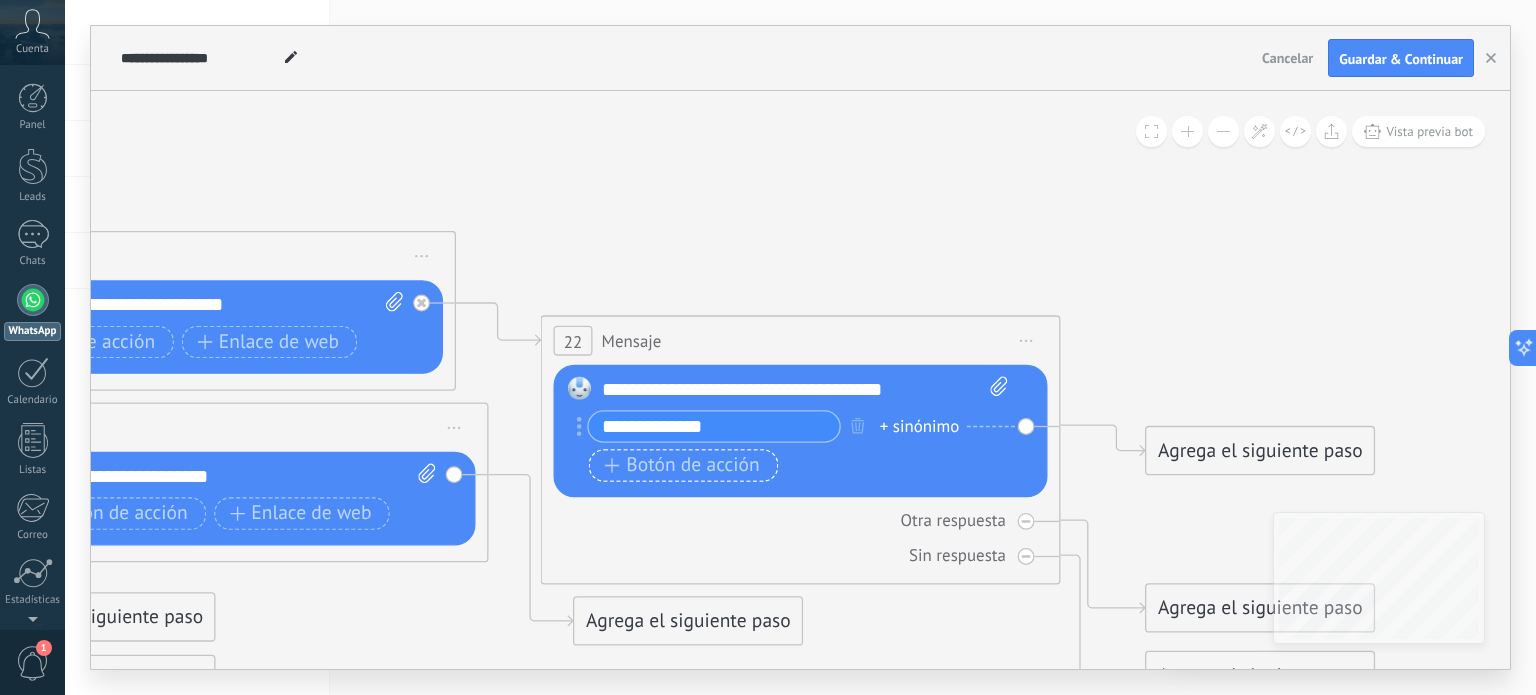 type on "**********" 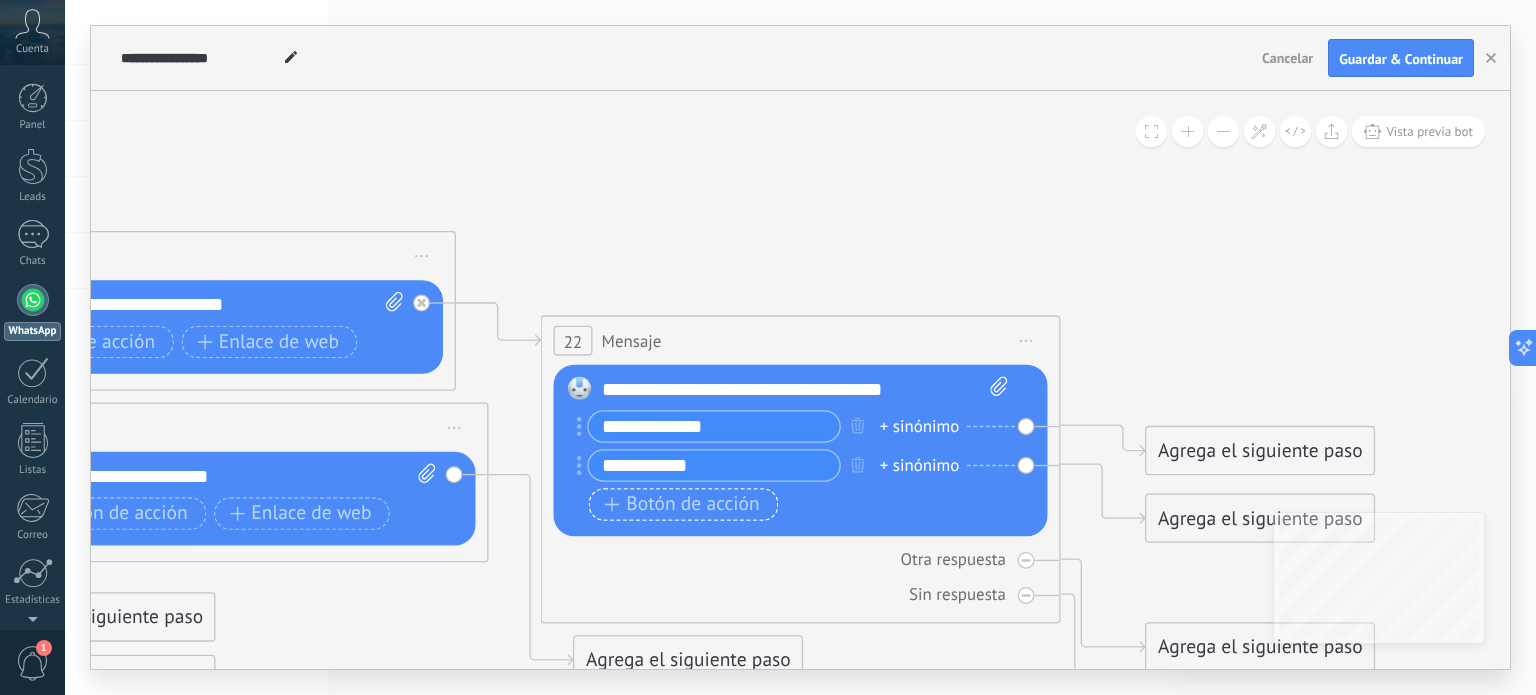 type on "**********" 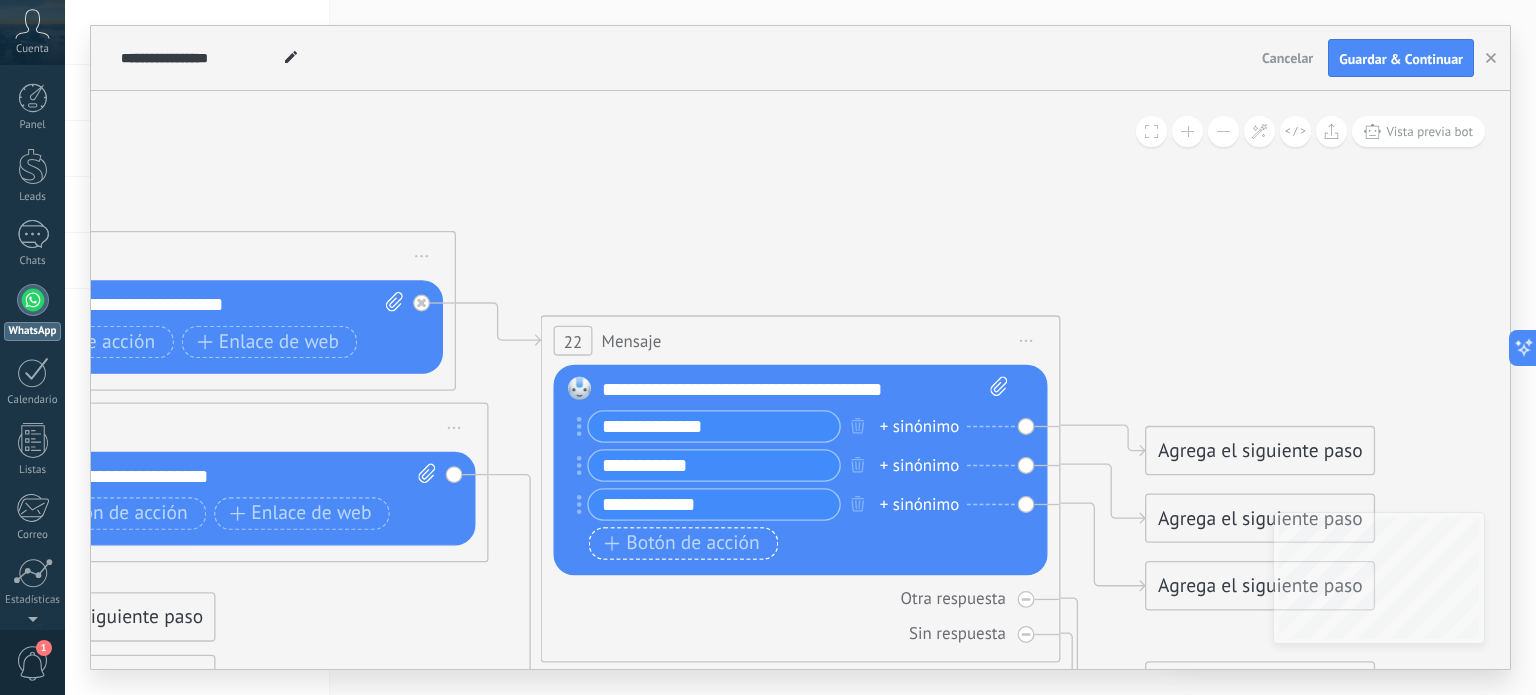 type on "**********" 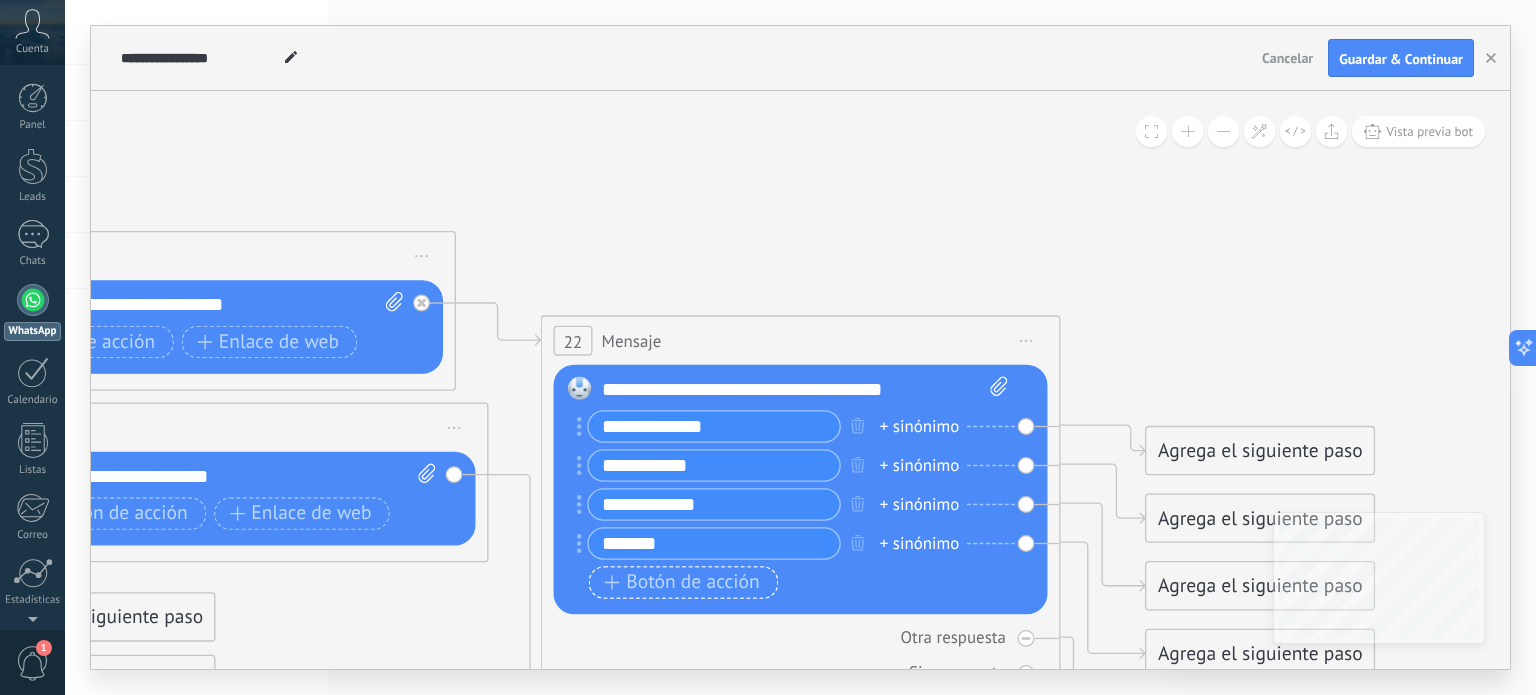 type on "*******" 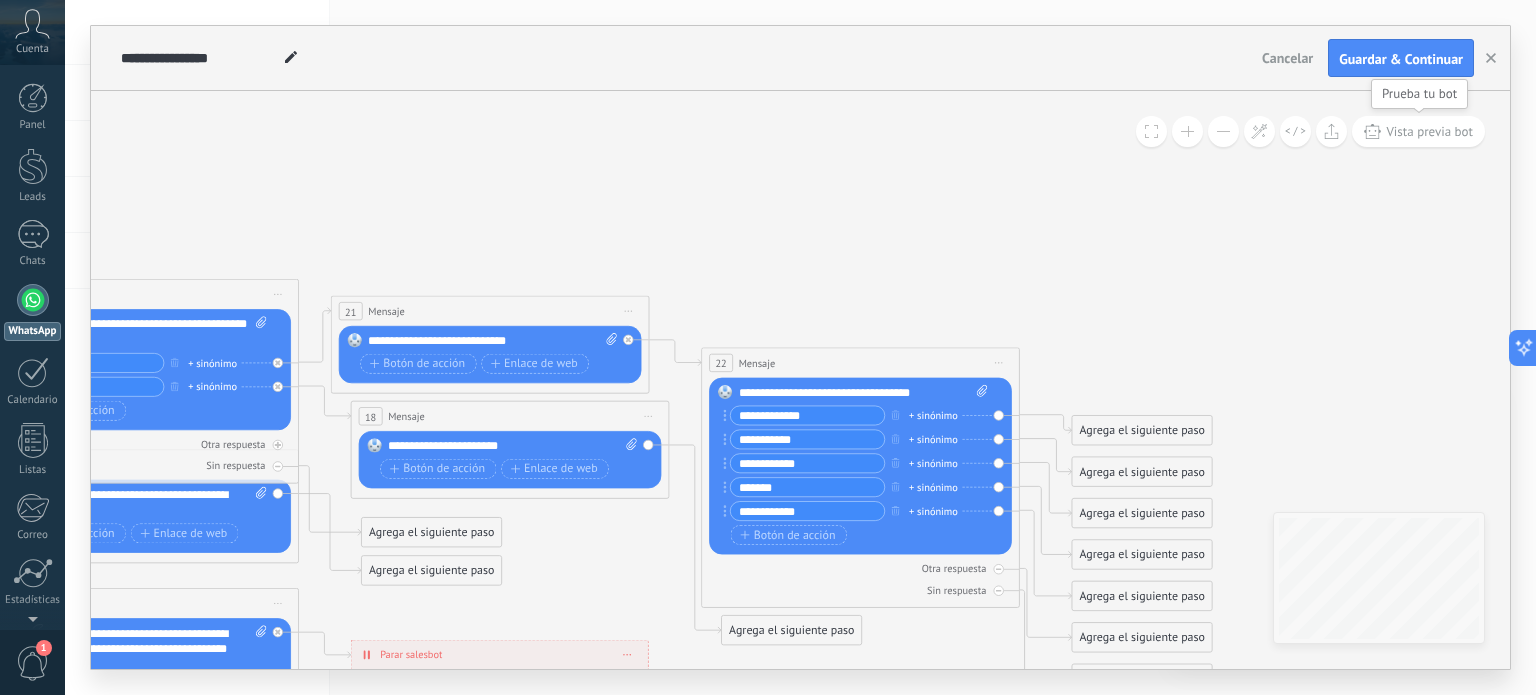 type on "**********" 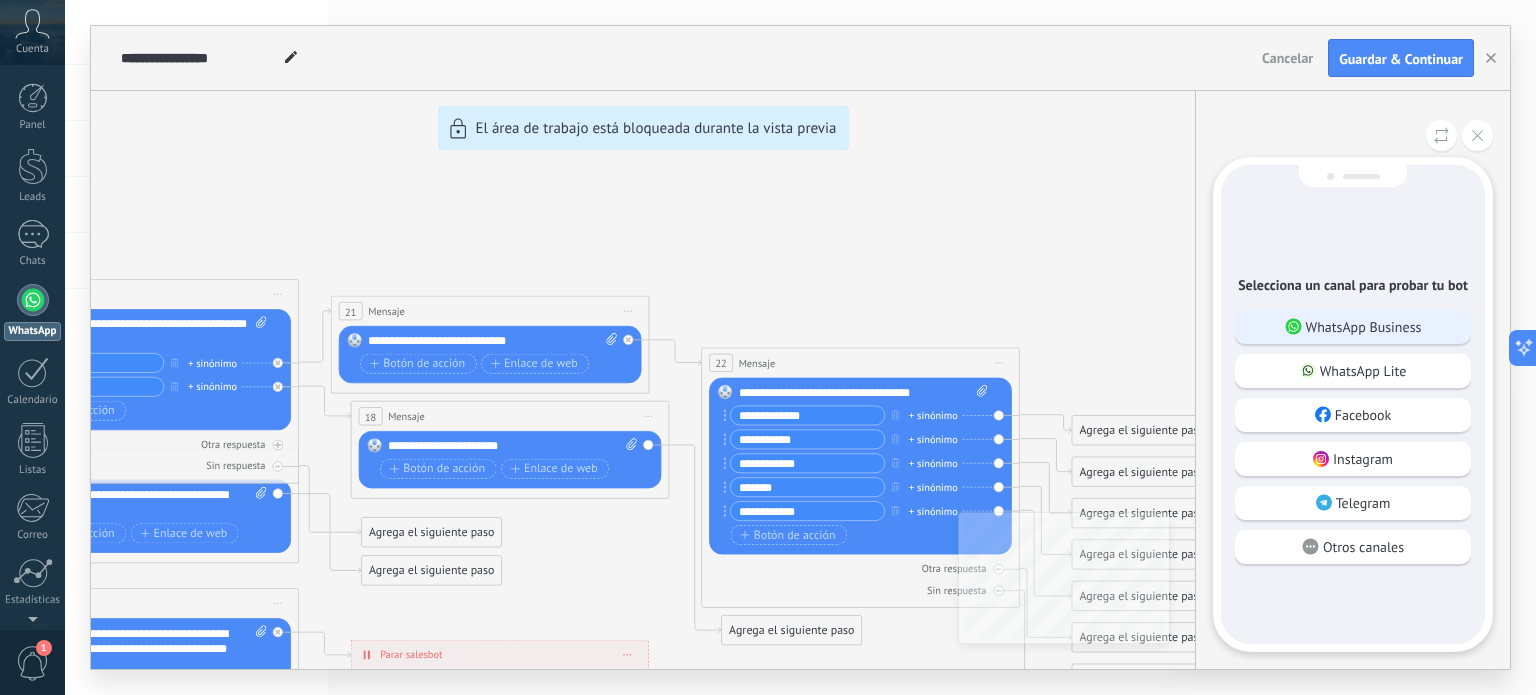 click on "WhatsApp Business" at bounding box center [1364, 327] 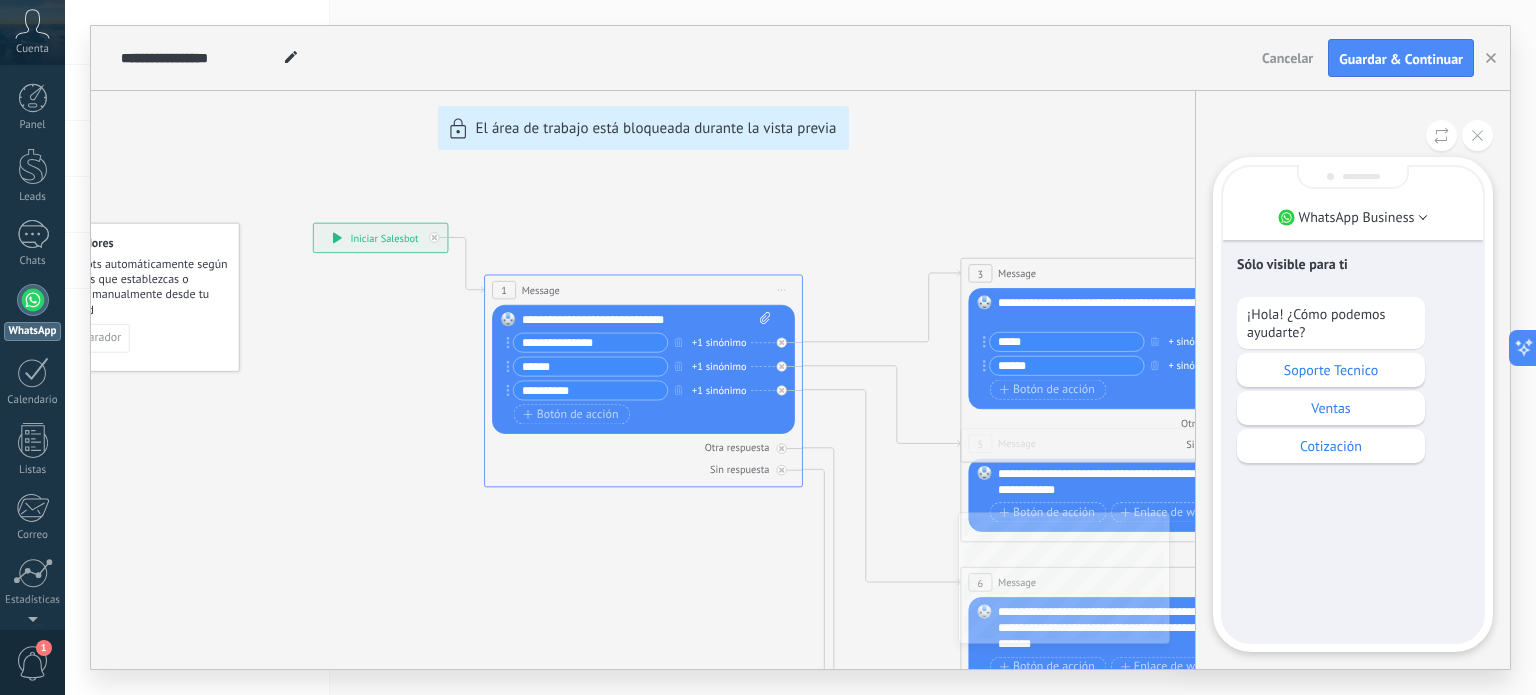 click on "¡Hola! ¿Cómo podemos ayudarte?" at bounding box center (1331, 323) 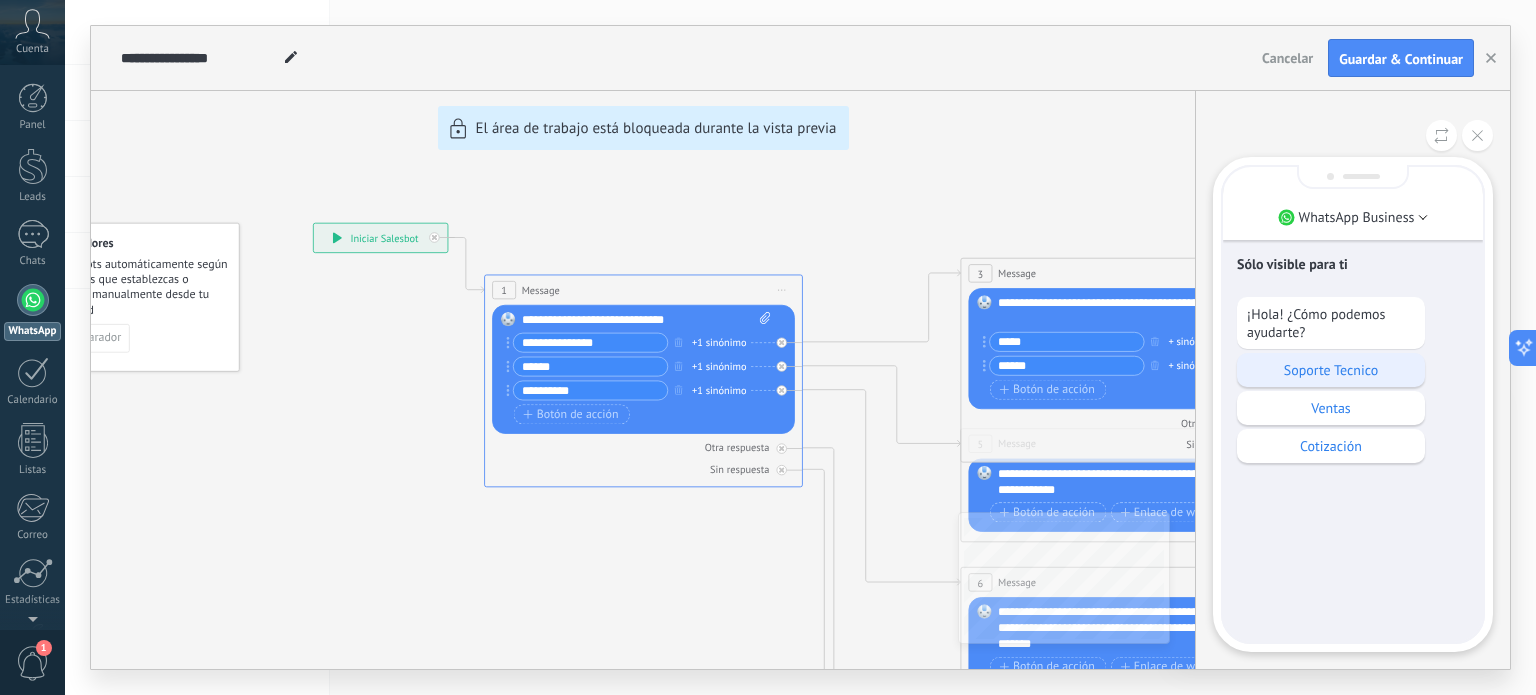 click on "Soporte Tecnico" at bounding box center [1331, 370] 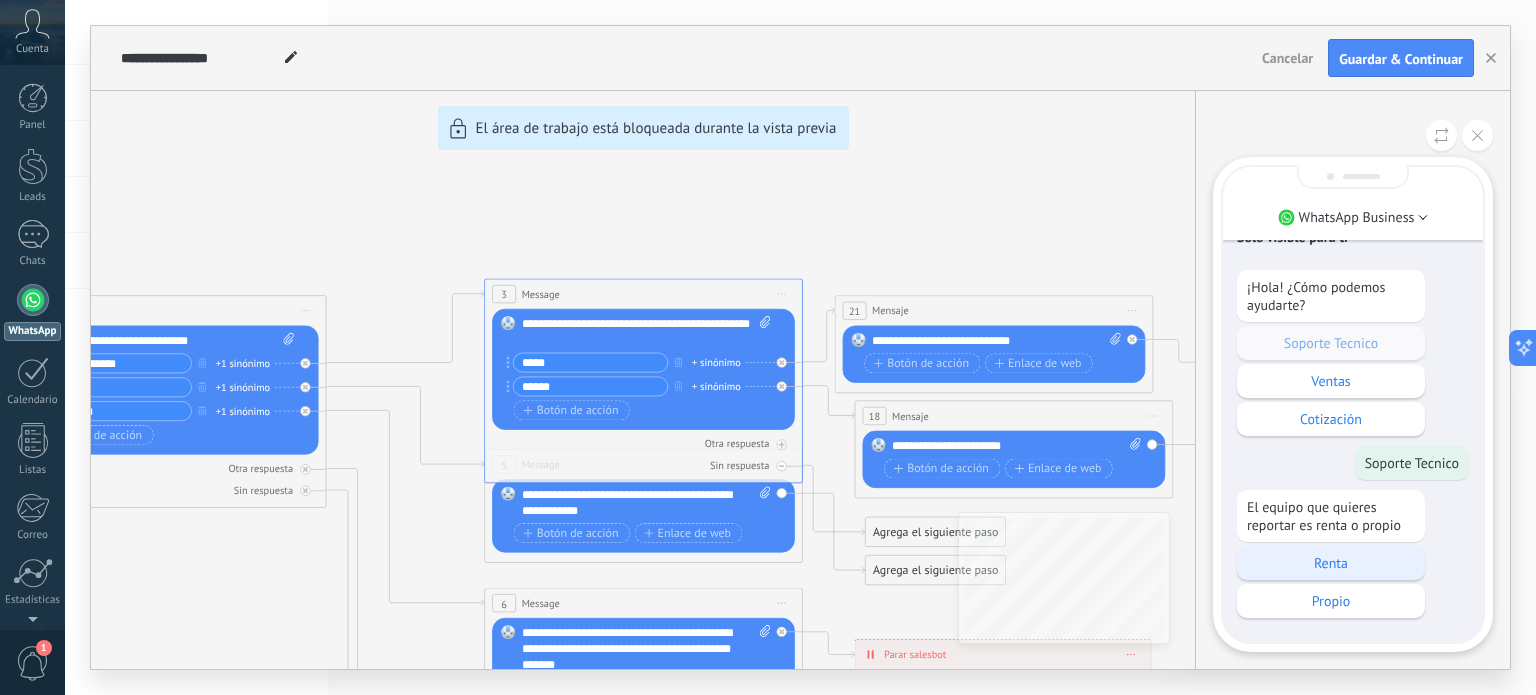 click on "Renta" at bounding box center [1331, 563] 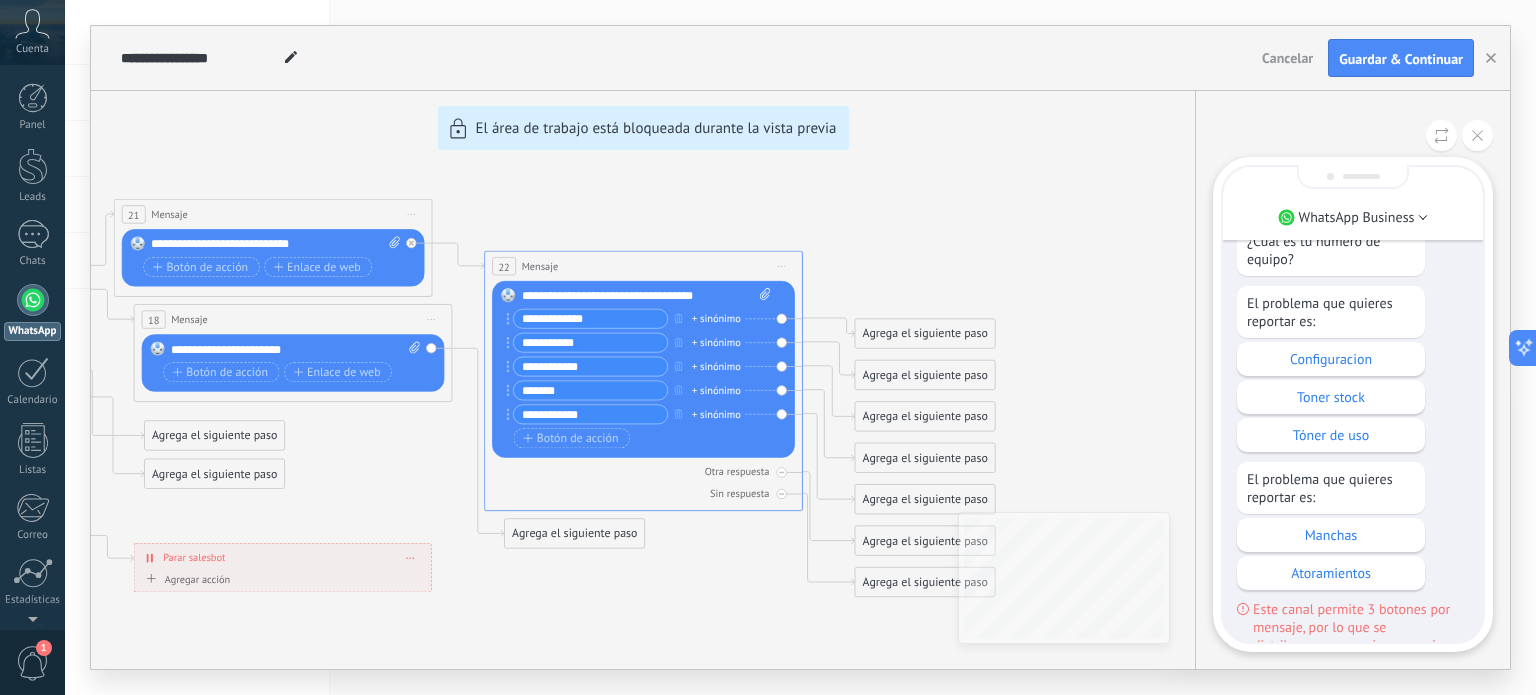 scroll, scrollTop: -33, scrollLeft: 0, axis: vertical 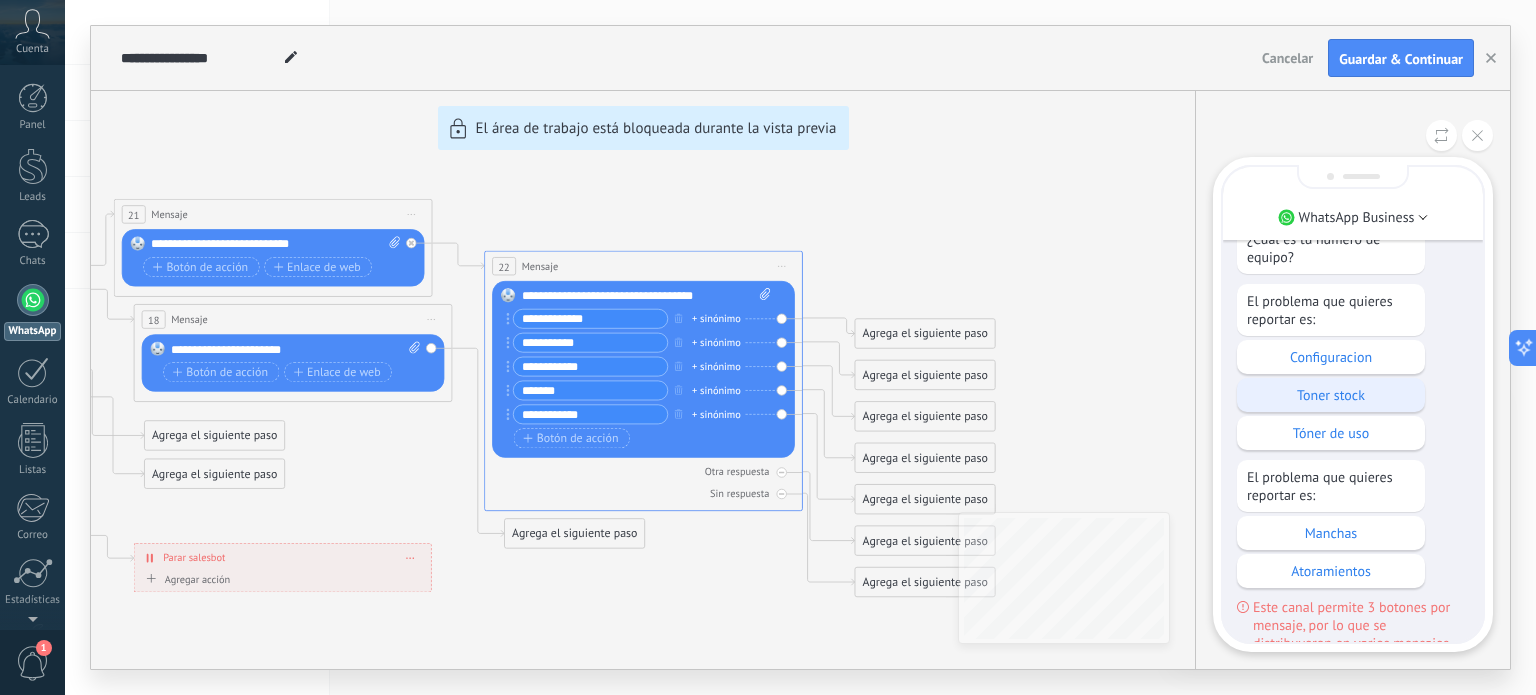 click on "Toner stock" at bounding box center [1331, 395] 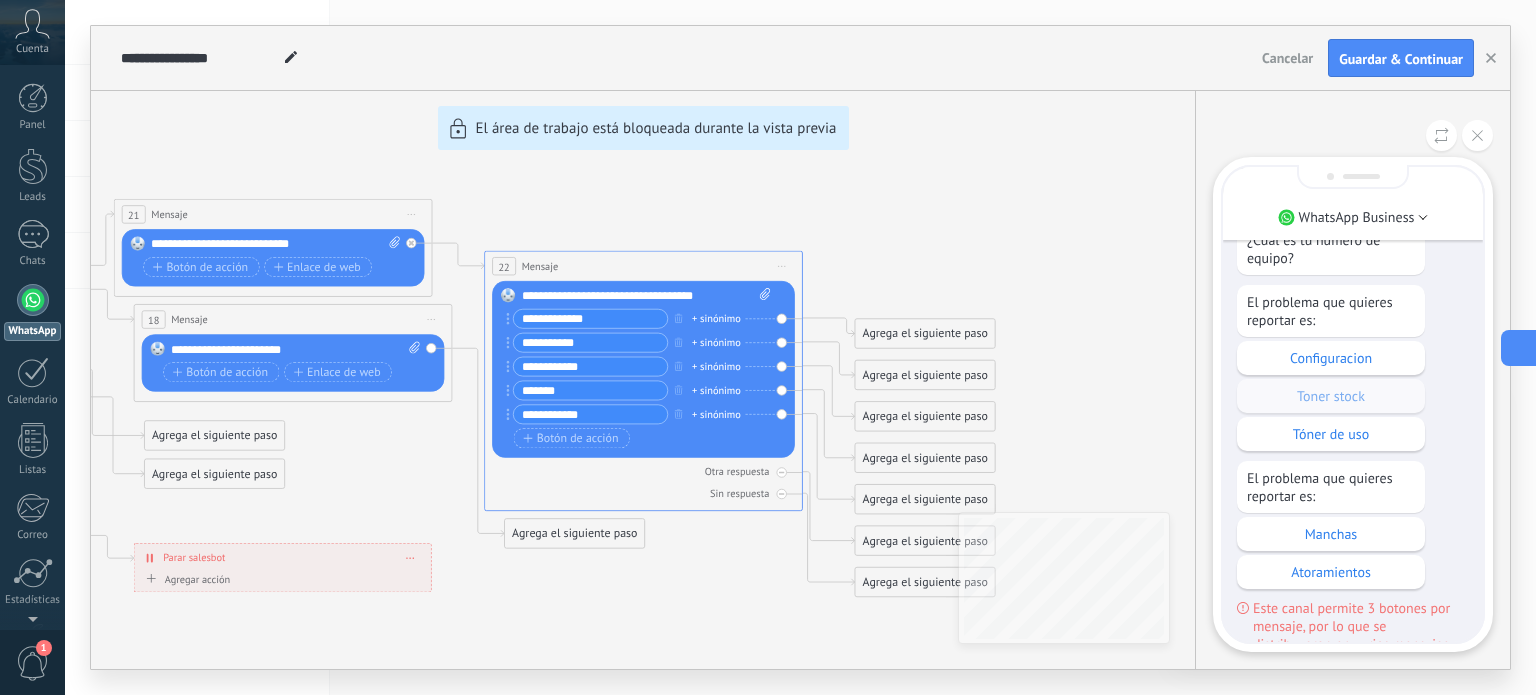 click 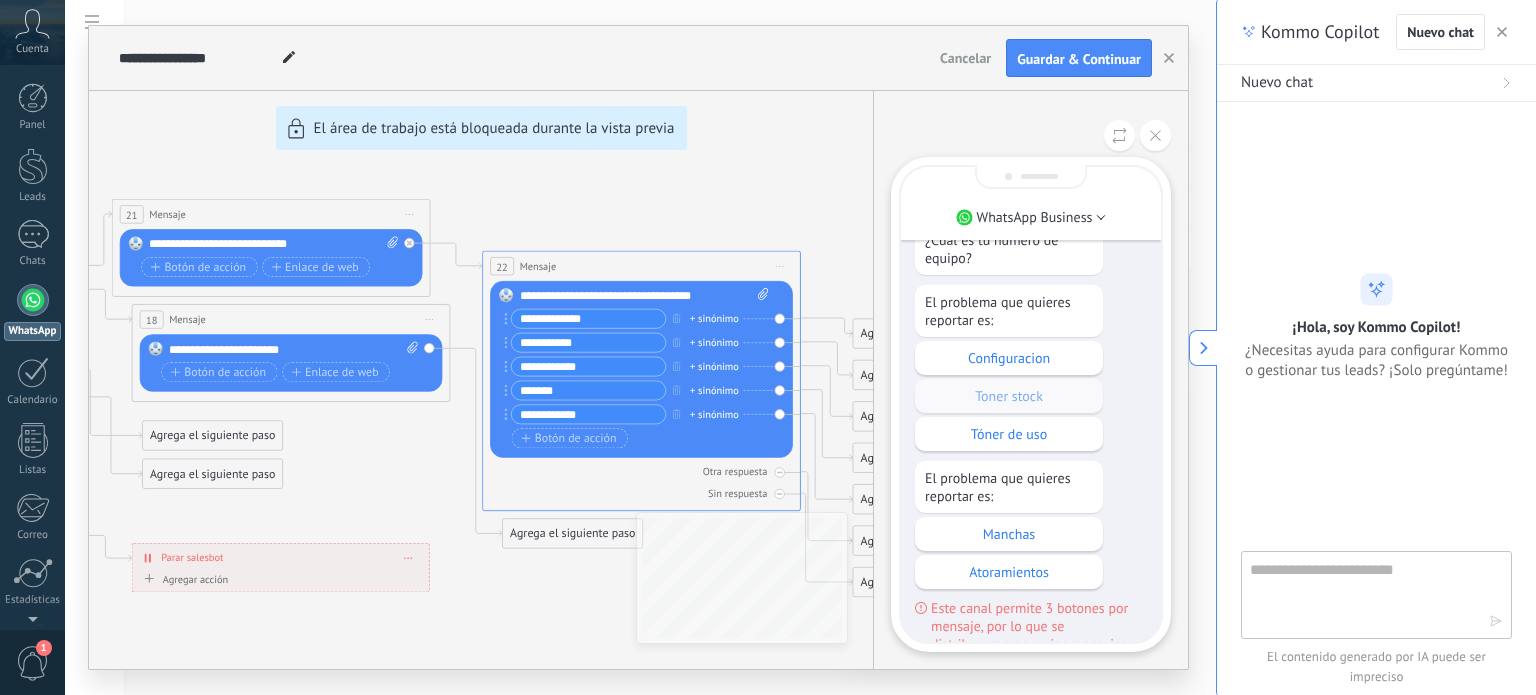 click 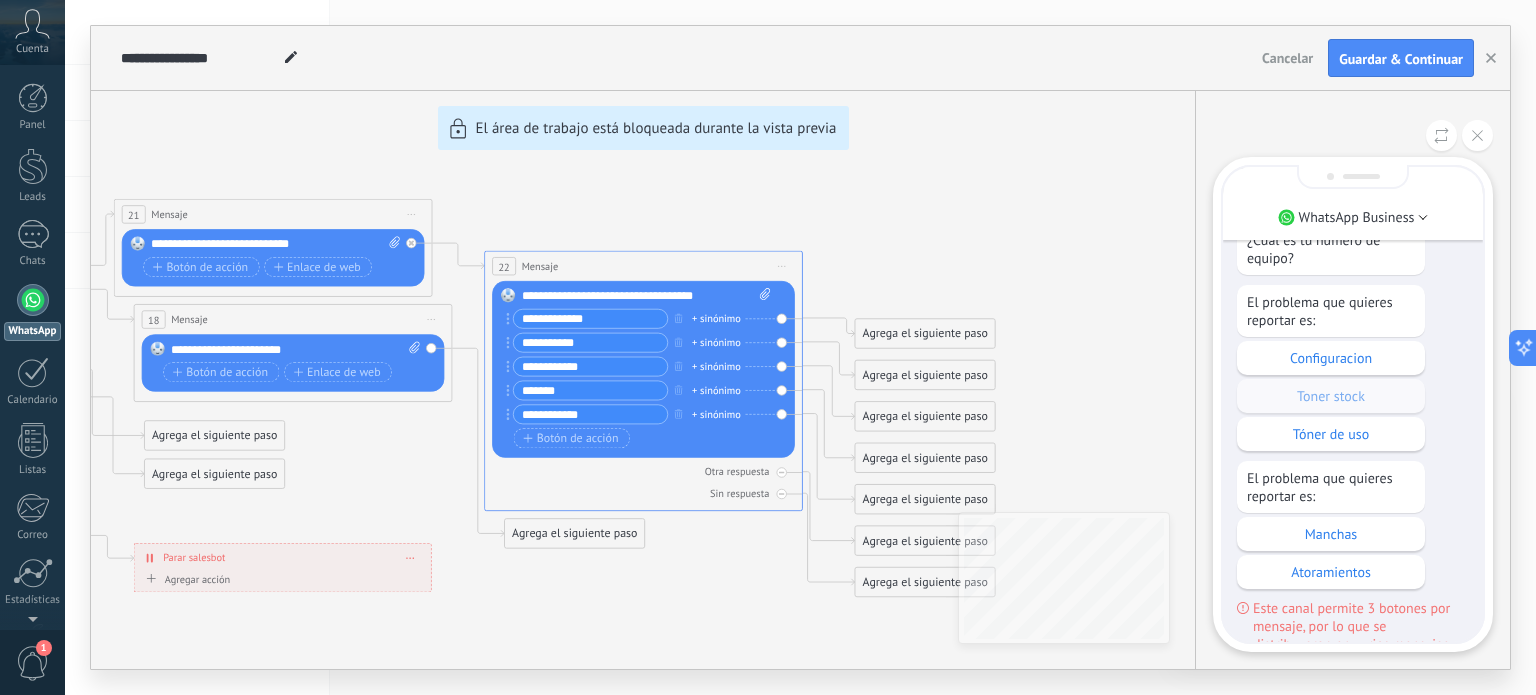 click on "WhatsApp Business Sólo visible para ti ¡Hola! ¿Cómo podemos ayudarte? Soporte Tecnico Ventas Cotización Soporte Tecnico El equipo que quieres reportar es renta o propio Renta Propio Renta ¿Cuál es tu numero de equipo? El problema que quieres reportar es: Configuracion Toner stock Tóner de uso El problema que quieres reportar es: Manchas Atoramientos Este canal permite 3 botones por mensaje, por lo que se distribuyeron en varios mensajes. Toner stock" at bounding box center (1352, 380) 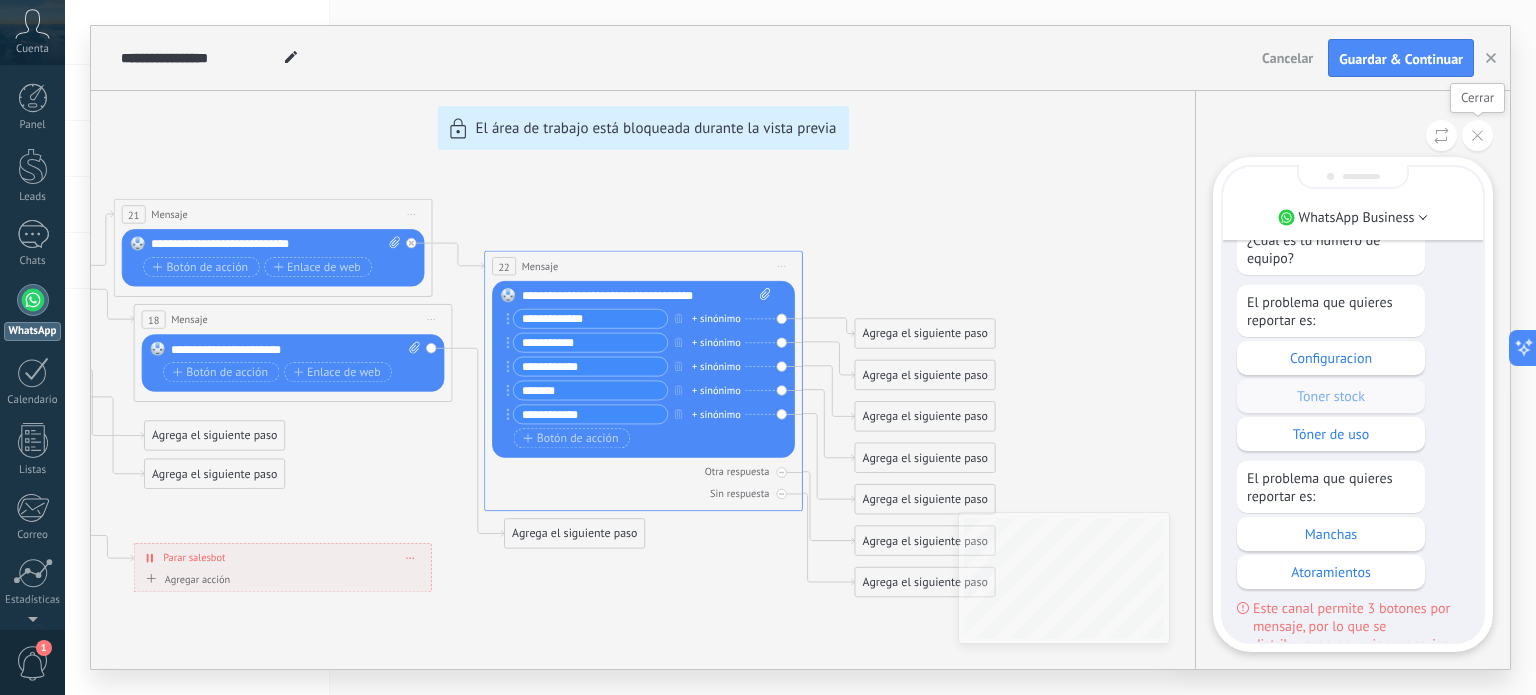 click at bounding box center [1477, 135] 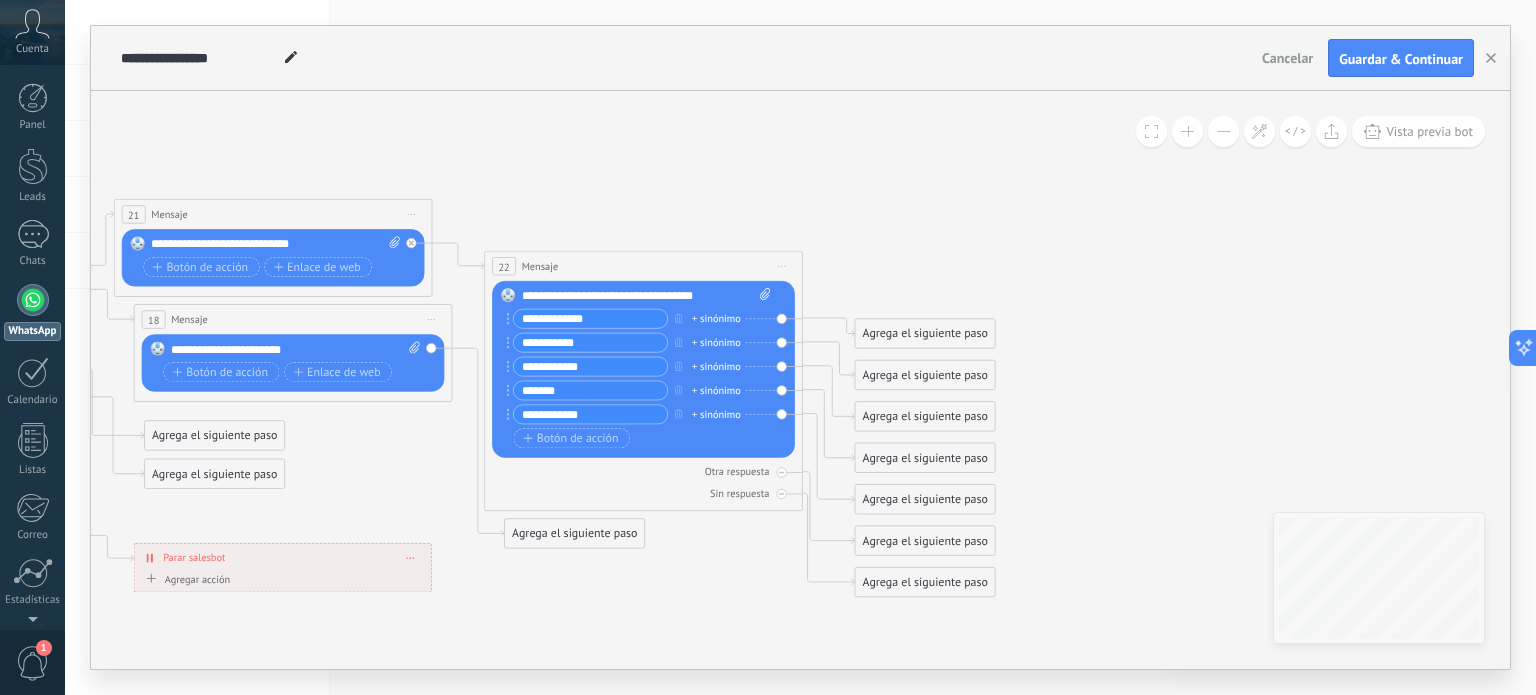 click on "Iniciar vista previa aquí
Cambiar nombre
Duplicar
Borrar" at bounding box center (781, 266) 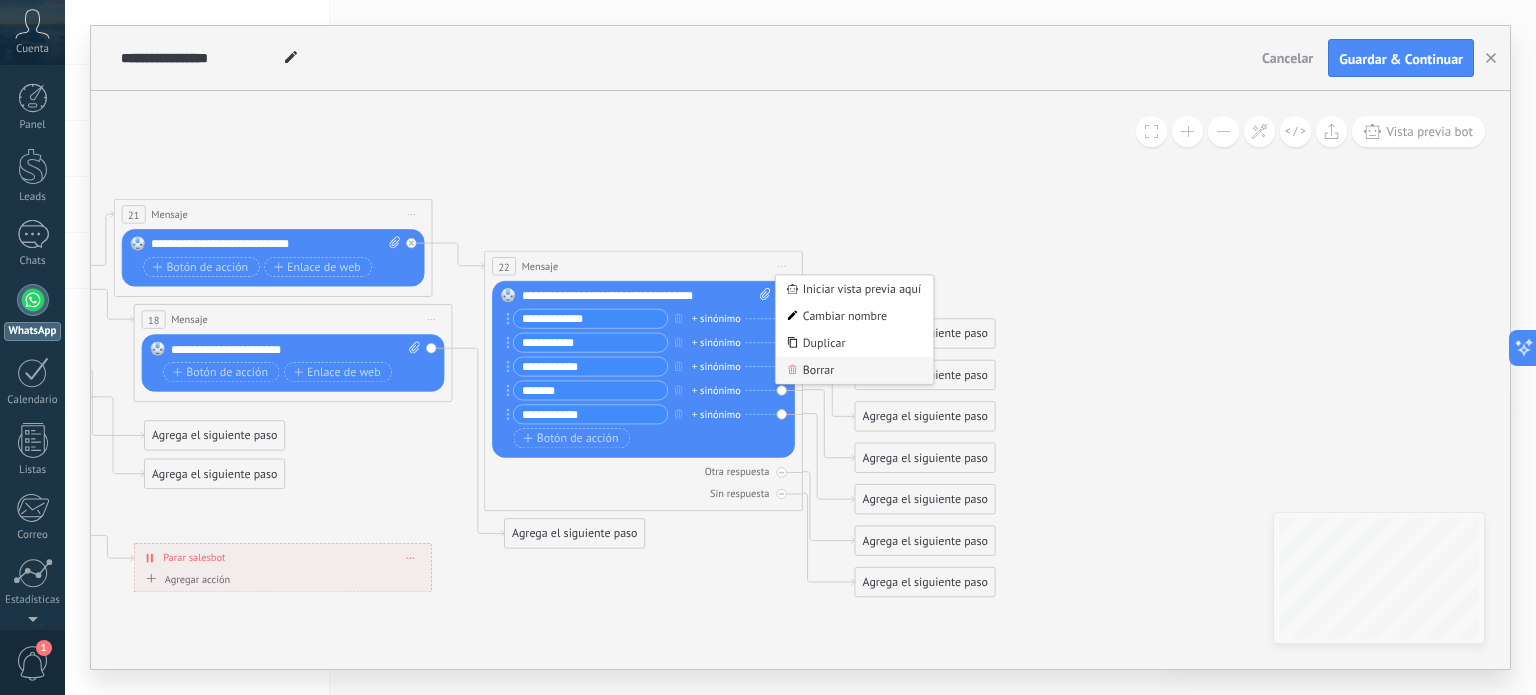 click on "Borrar" at bounding box center [854, 370] 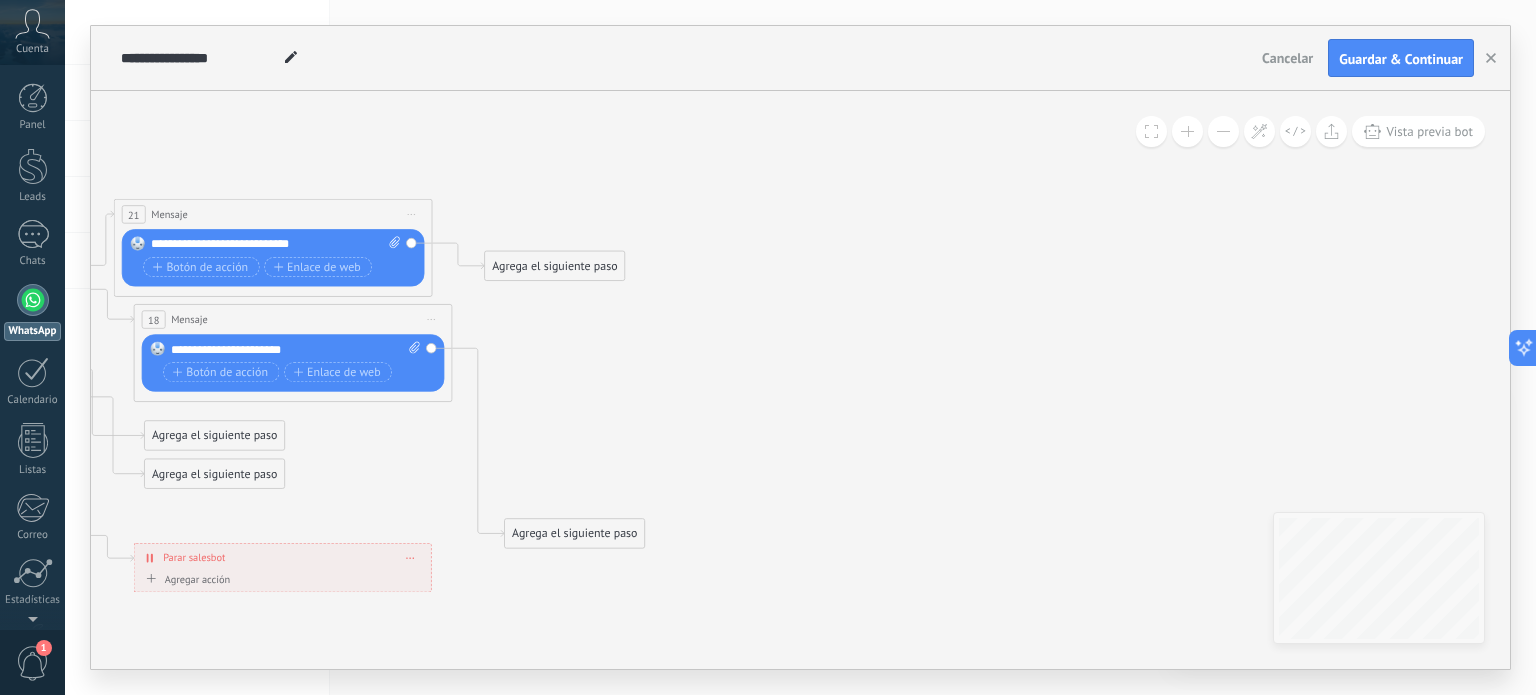 click on "Agrega el siguiente paso" at bounding box center (555, 266) 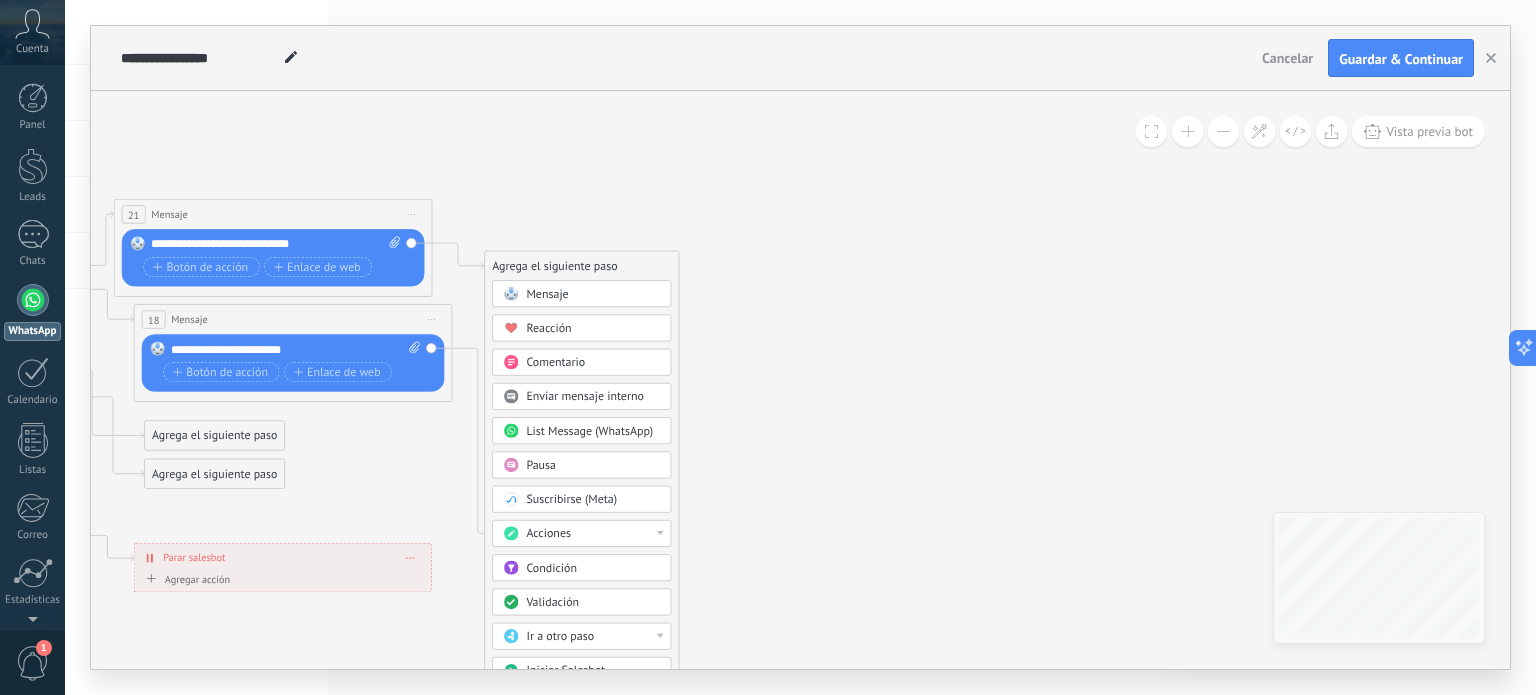 click on "List Message (WhatsApp)" at bounding box center (589, 431) 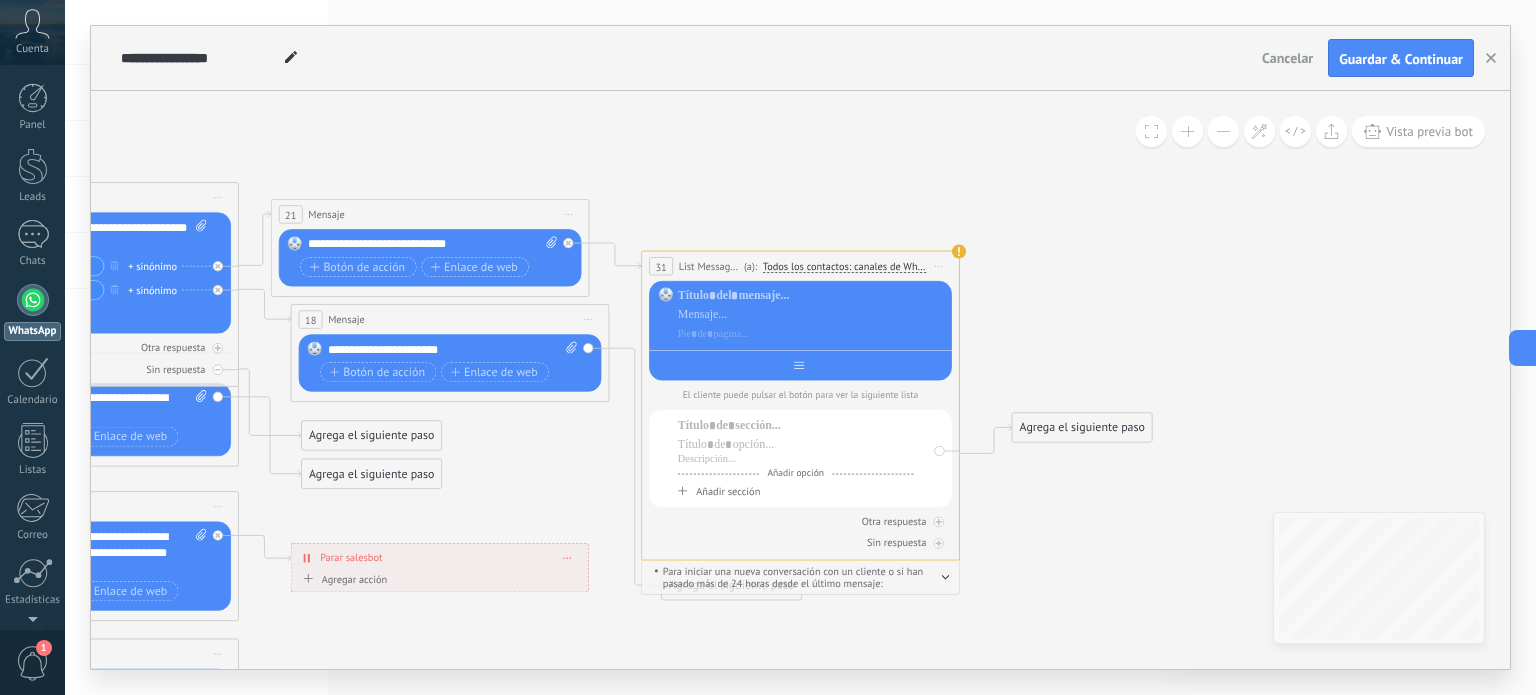 click at bounding box center (800, 362) 